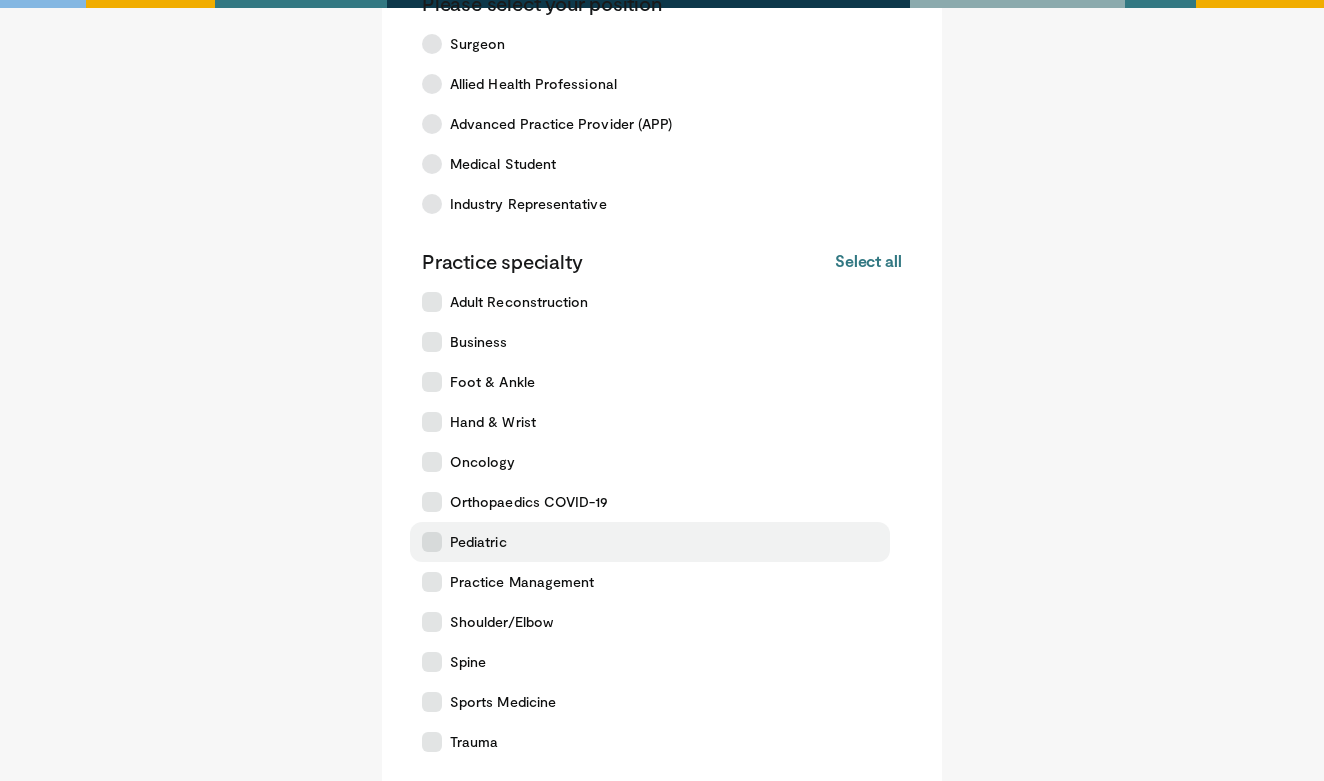 scroll, scrollTop: 305, scrollLeft: 0, axis: vertical 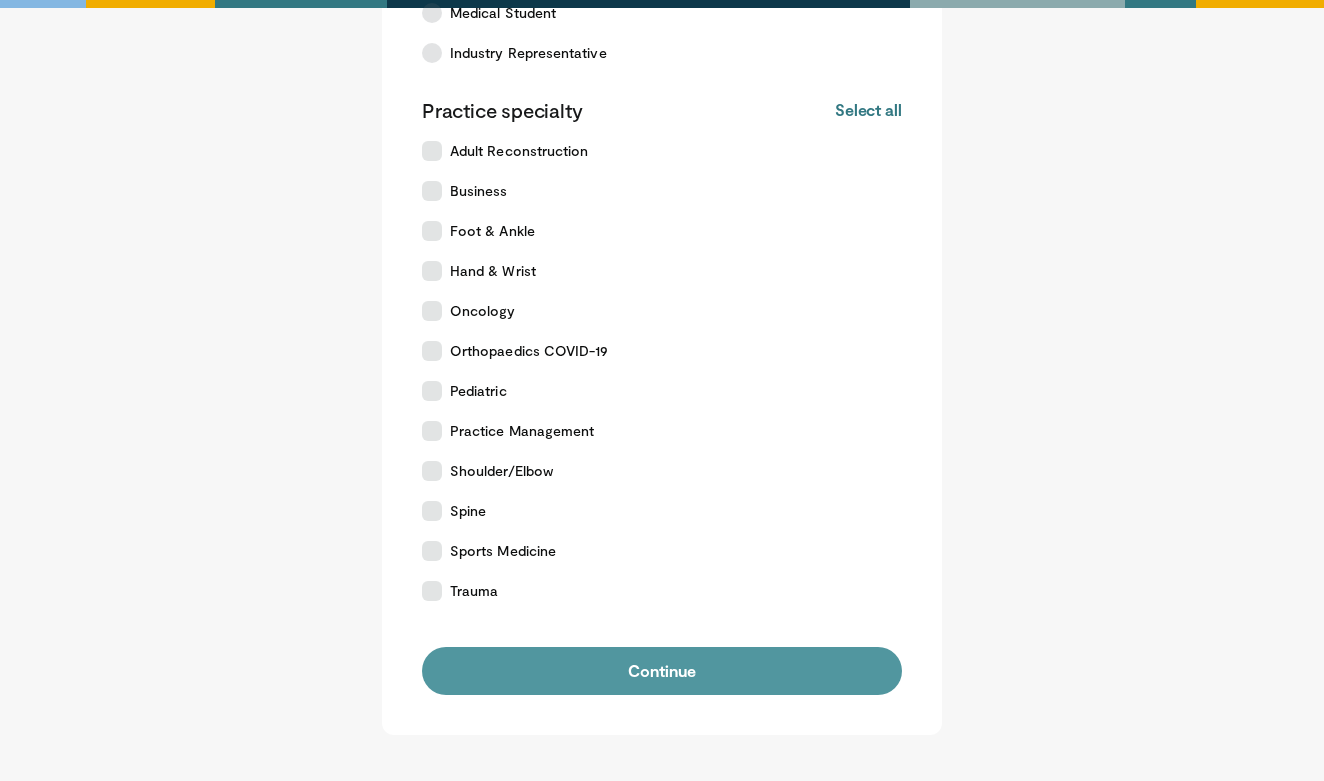 click on "Continue" at bounding box center (662, 671) 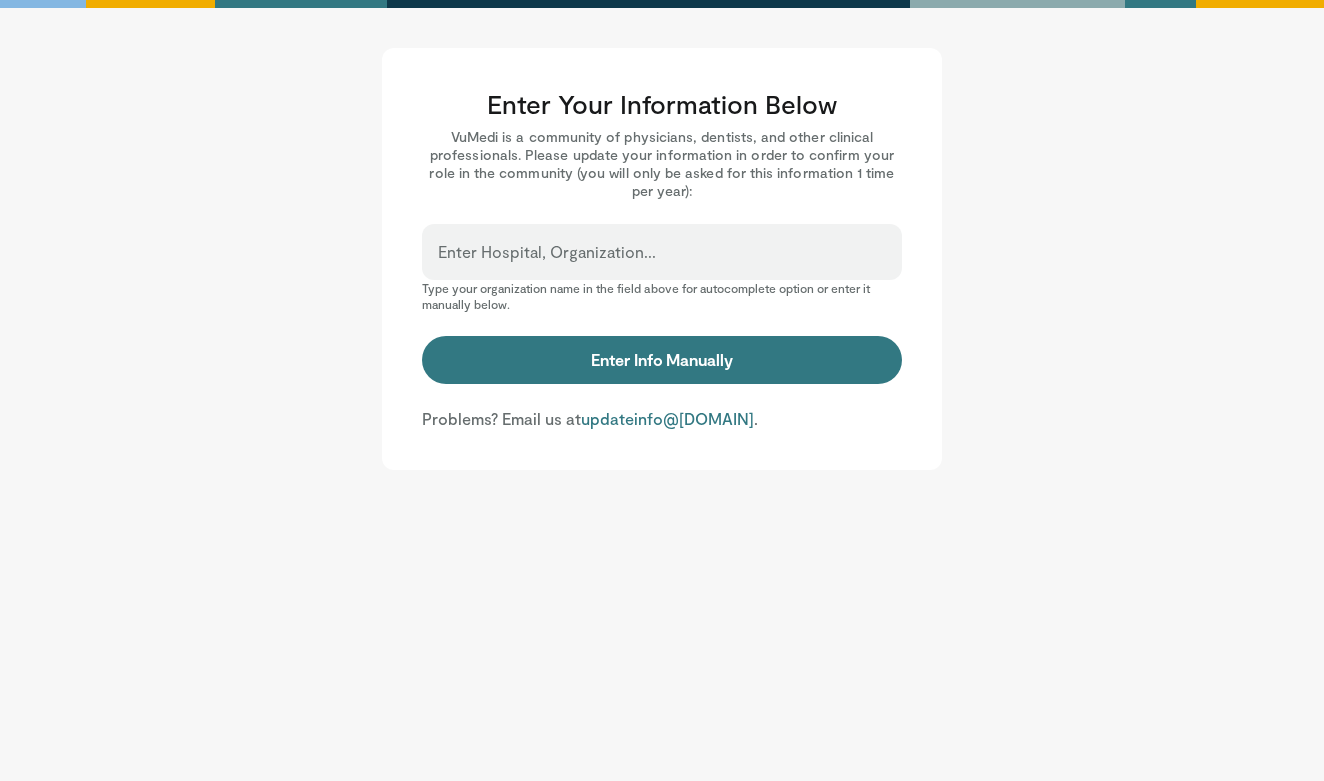 scroll, scrollTop: 0, scrollLeft: 0, axis: both 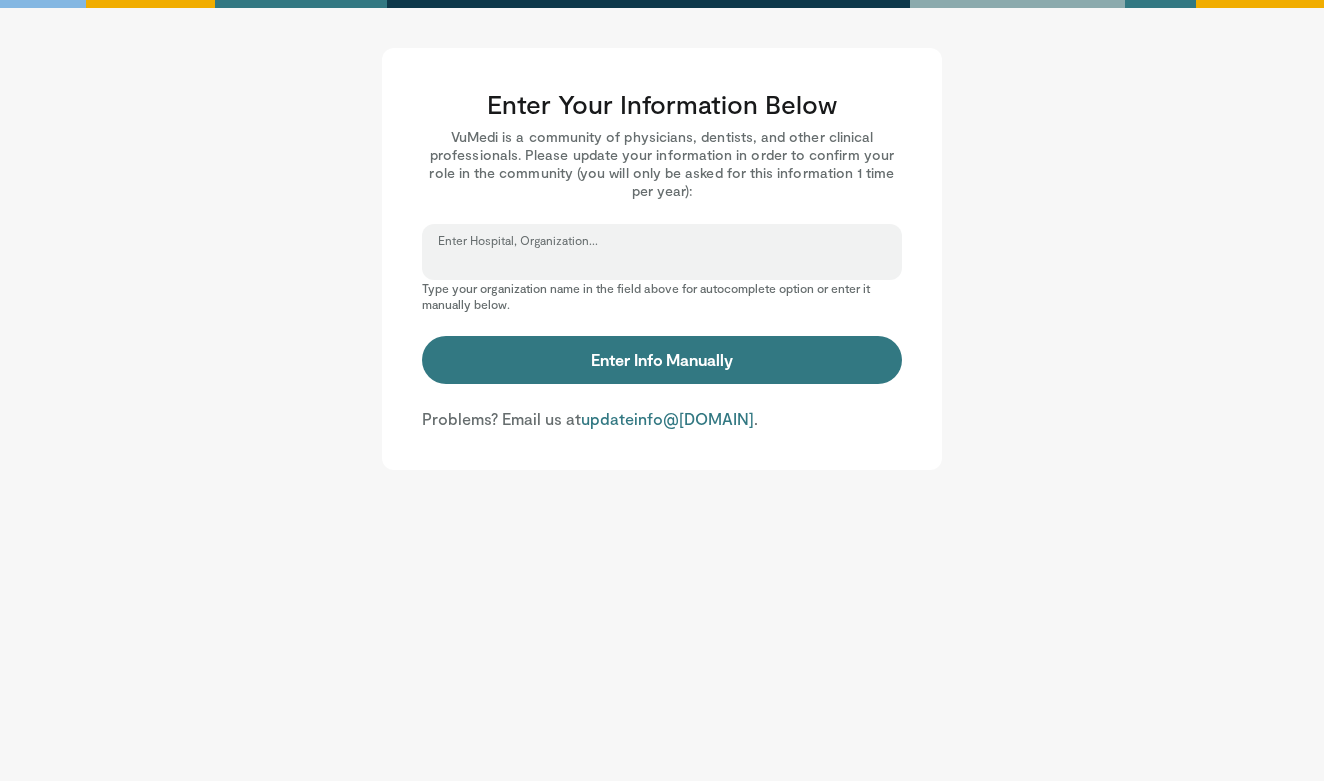 click on "Enter Hospital, Organization..." at bounding box center [662, 261] 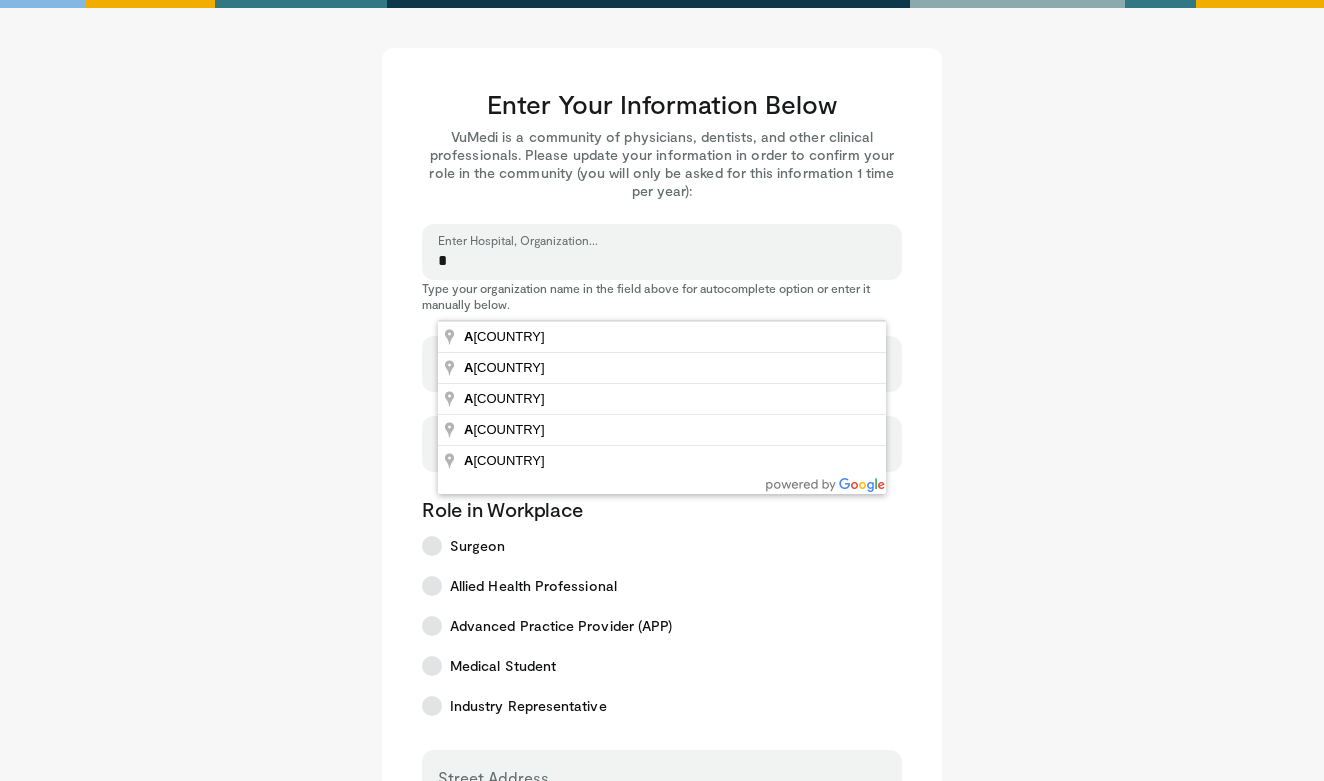 type on "*" 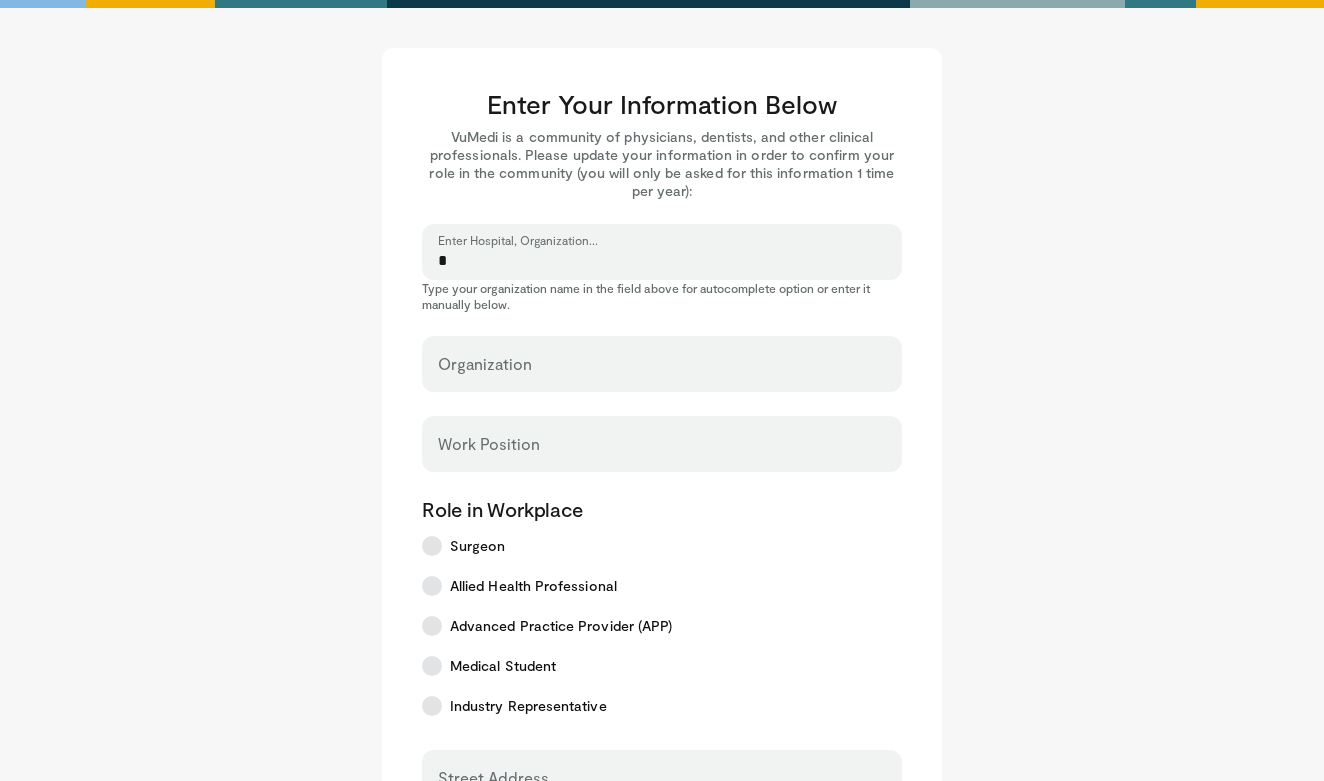 click on "Enter Your Information Below
VuMedi is a community of physicians, dentists, and other clinical professionals.
Please update your information in order to confirm your role in the community
(you will only be asked for this information 1 time per year):
*
Enter Hospital, Organization...
Type your organization name in the field above for autocomplete option or enter it manually below.
Organization
Work Position
Role in Workplace
Surgeon" at bounding box center [662, 709] 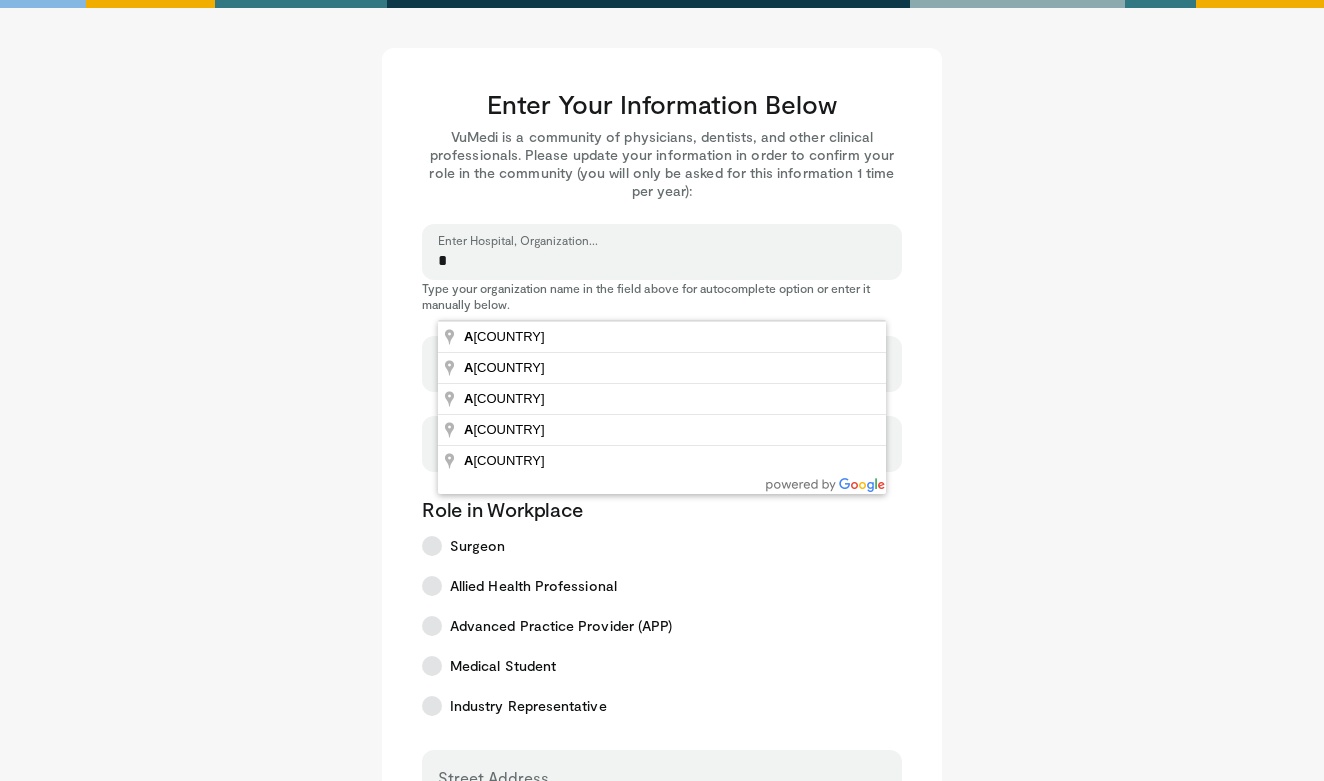 click on "*" at bounding box center (662, 261) 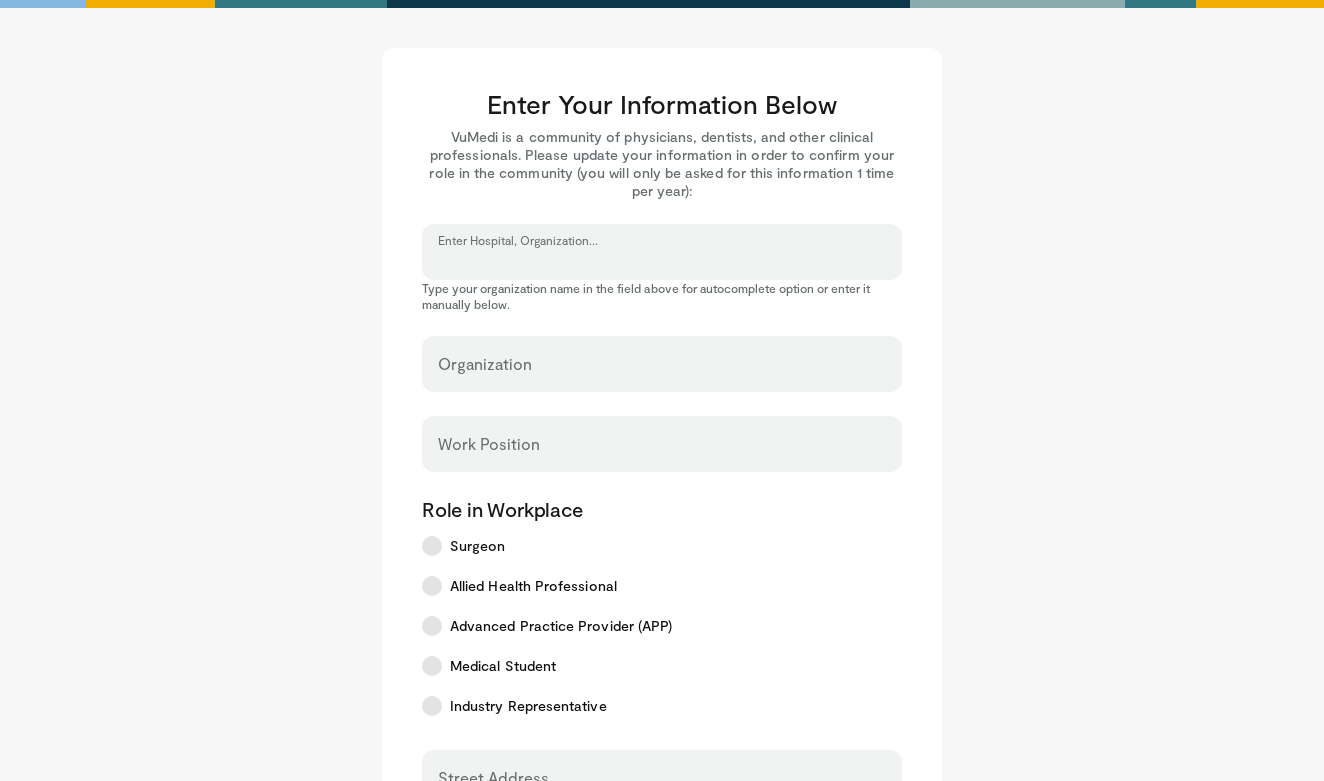 type 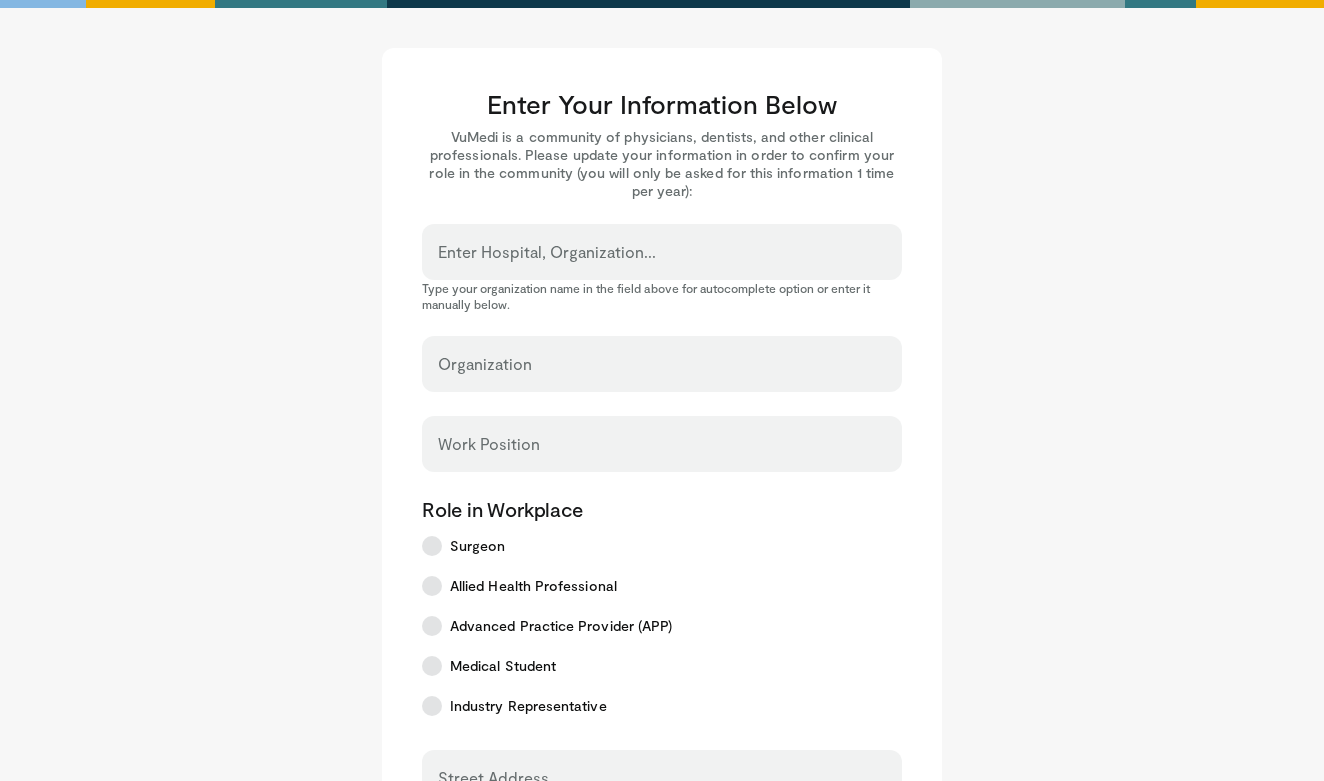 click on "Enter Your Information Below
VuMedi is a community of physicians, dentists, and other clinical professionals.
Please update your information in order to confirm your role in the community
(you will only be asked for this information 1 time per year):
Enter Hospital, Organization...
Type your organization name in the field above for autocomplete option or enter it manually below.
Organization
Work Position
Role in Workplace
Surgeon" at bounding box center [662, 709] 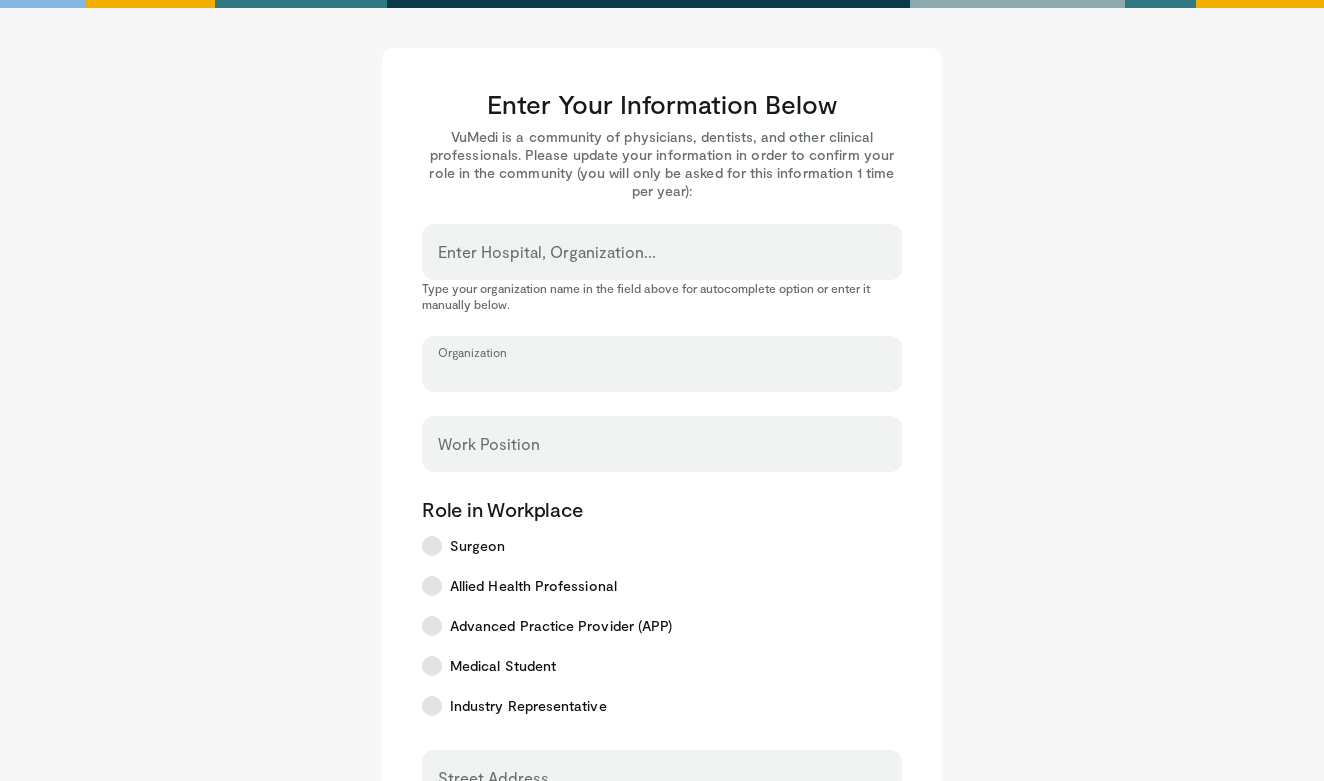 type on "*" 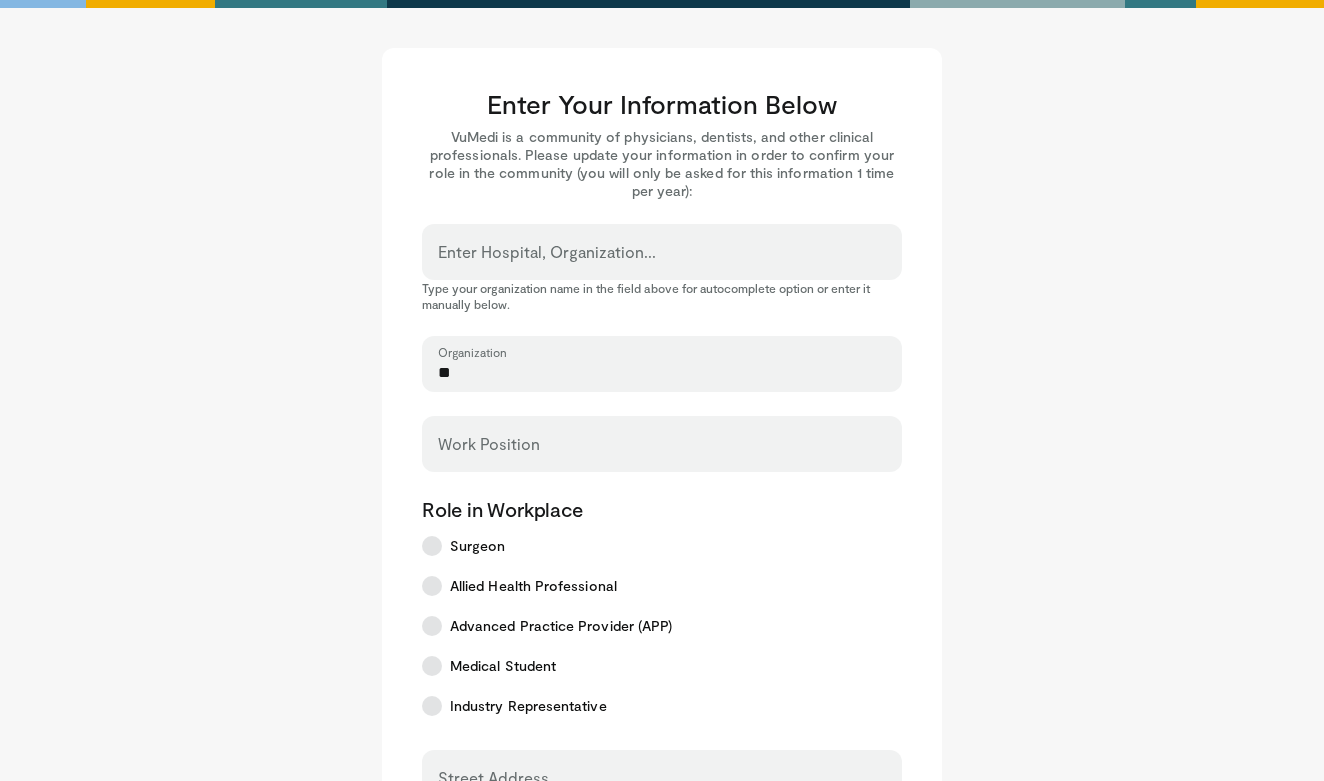 type on "**" 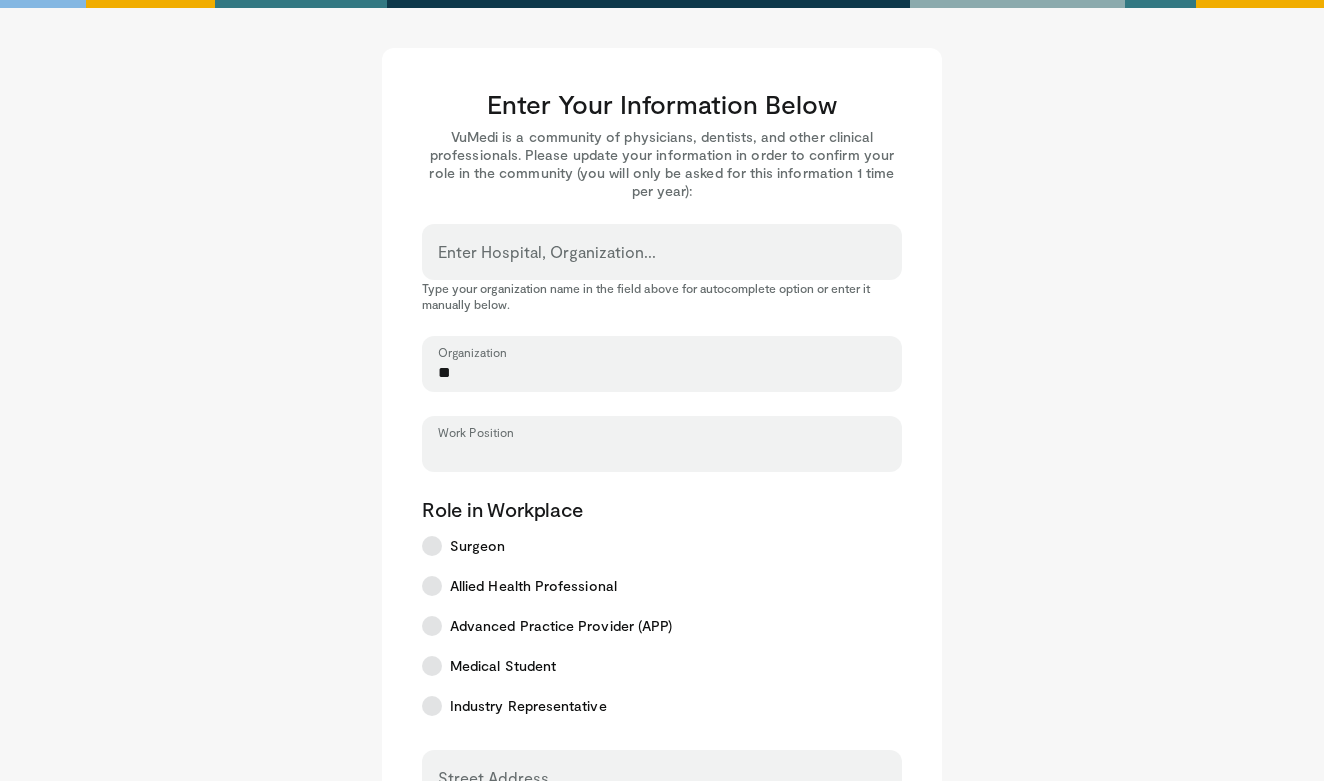 click on "Work Position" at bounding box center [662, 453] 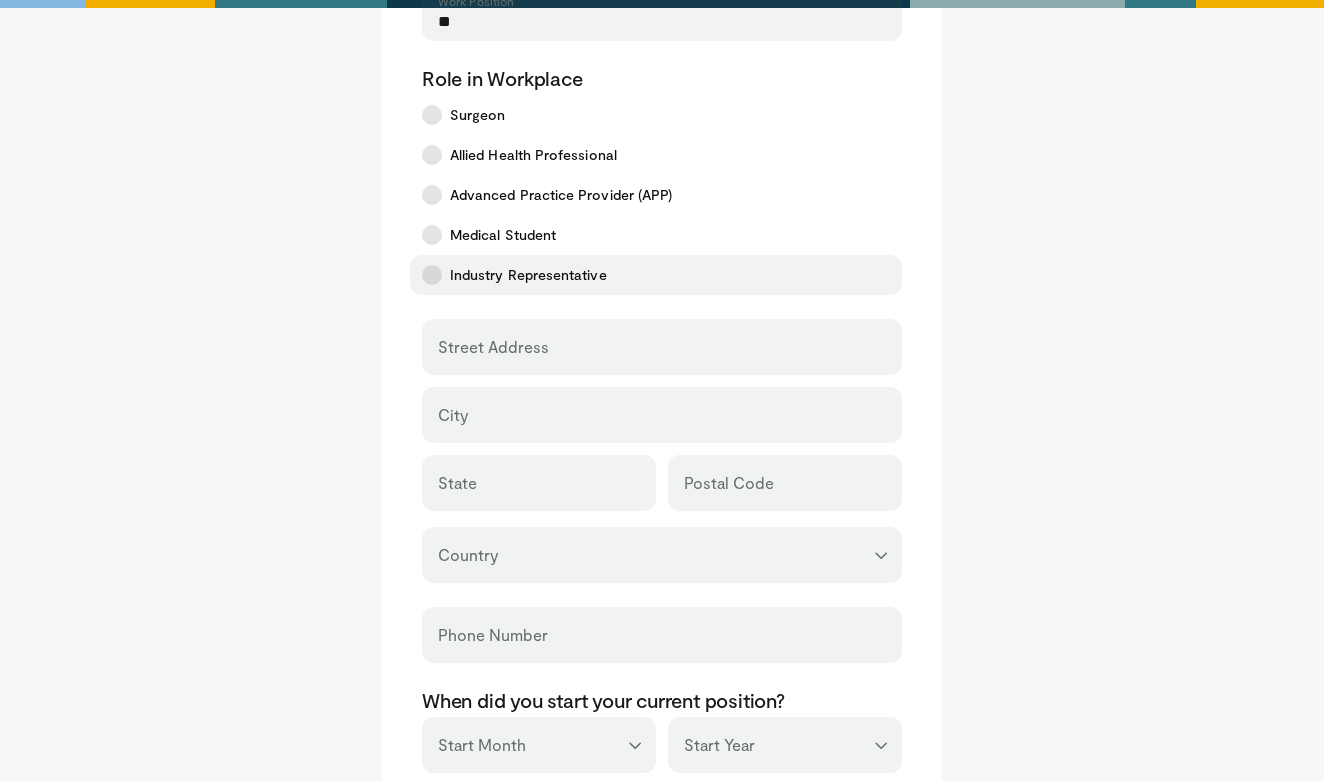 scroll, scrollTop: 527, scrollLeft: 0, axis: vertical 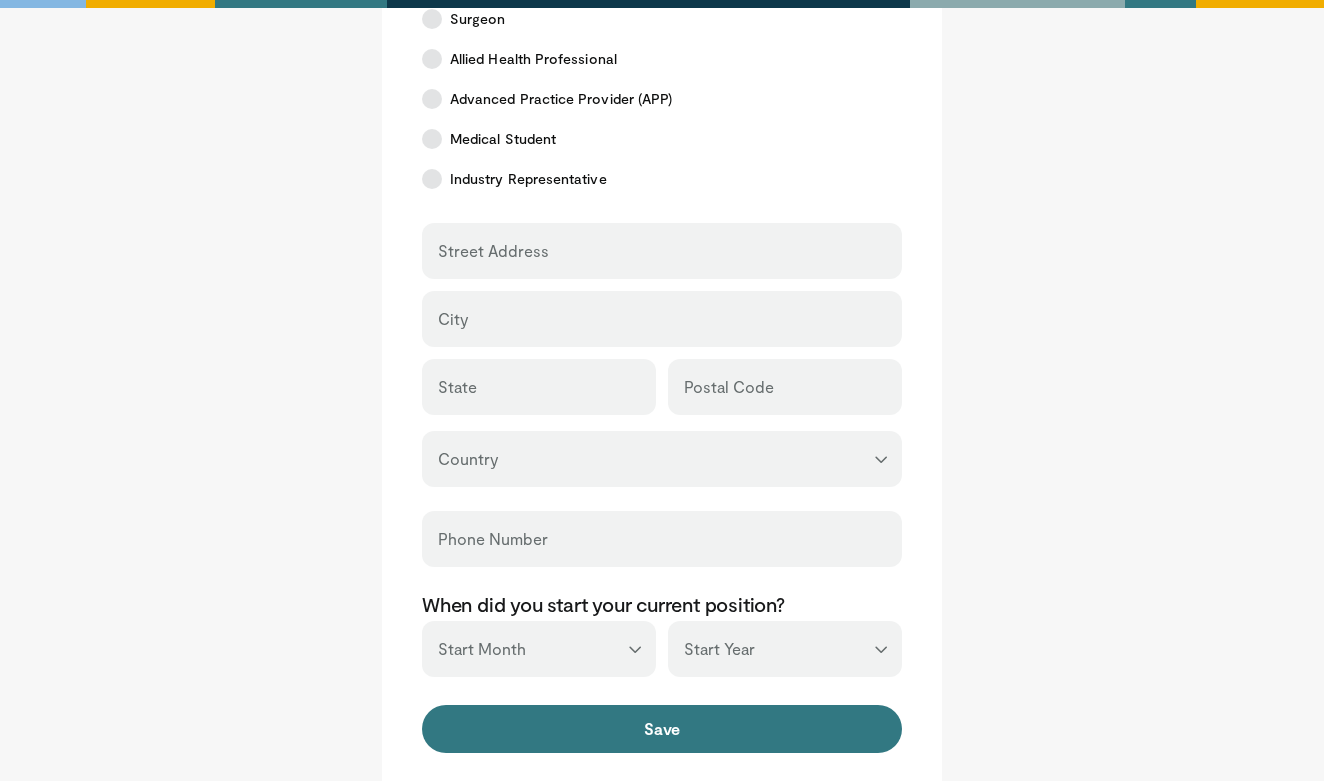 type on "**" 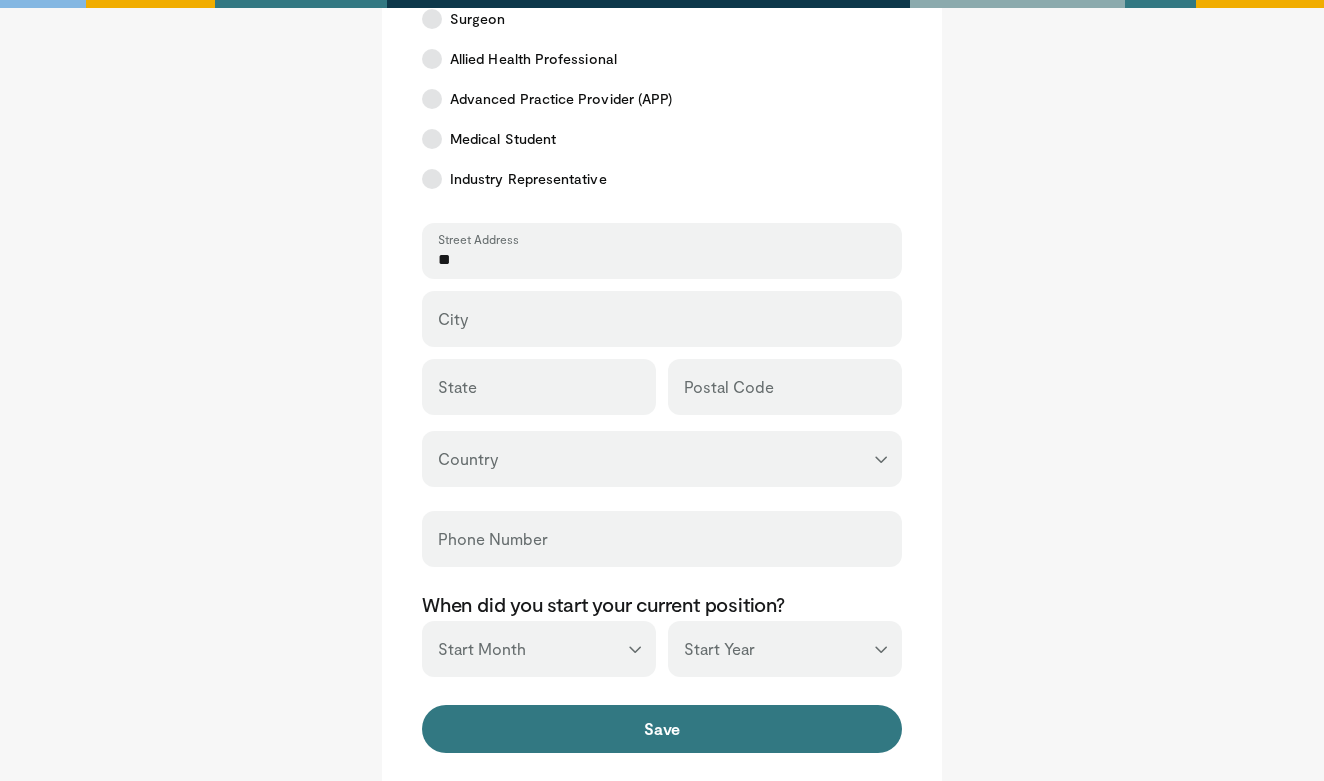type on "**" 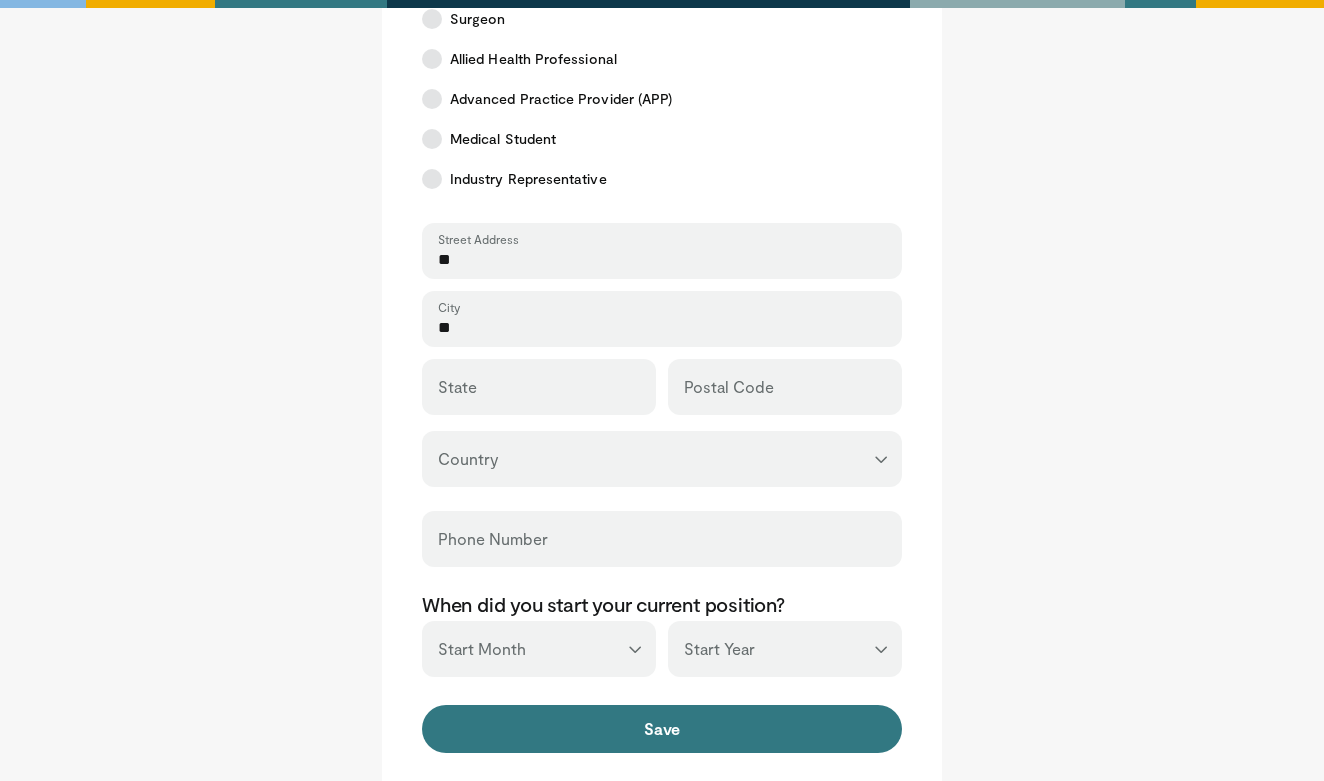 type on "**" 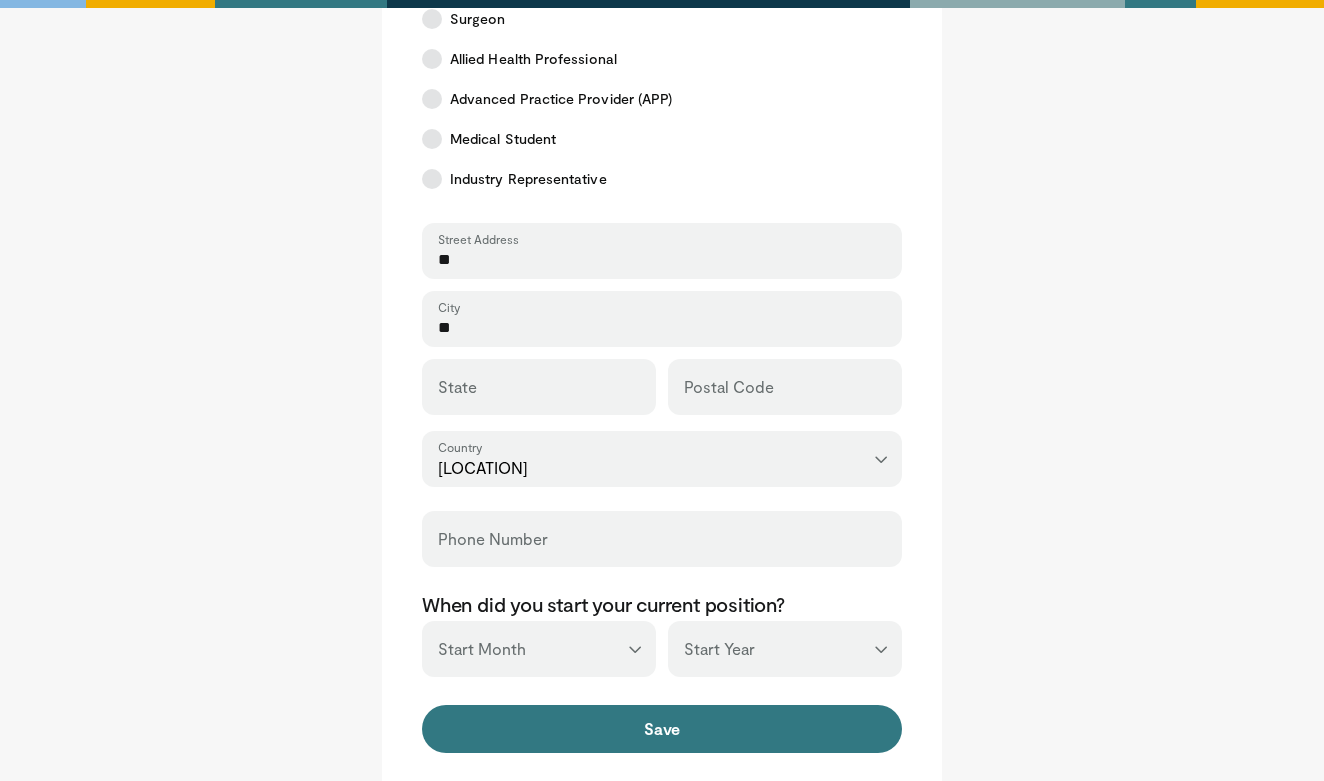 scroll, scrollTop: 662, scrollLeft: 0, axis: vertical 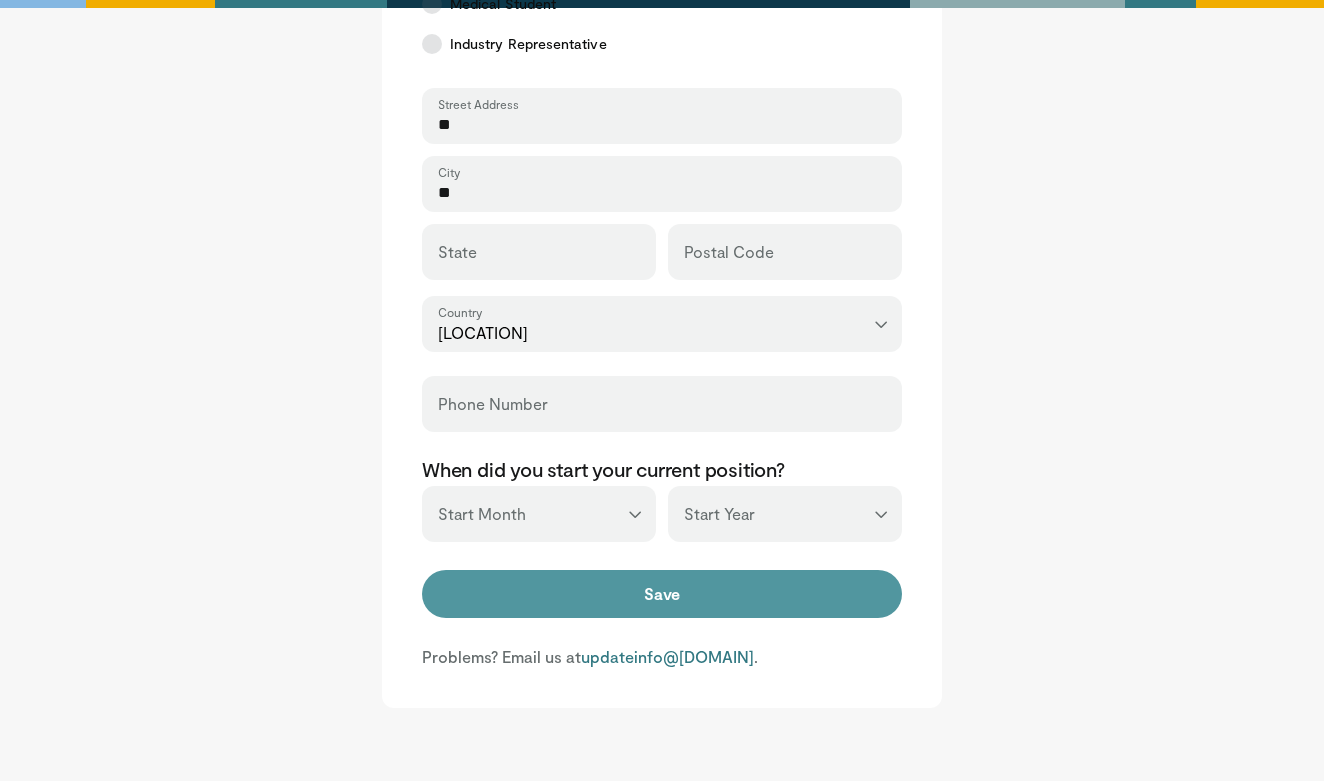 click on "Save" at bounding box center (662, 594) 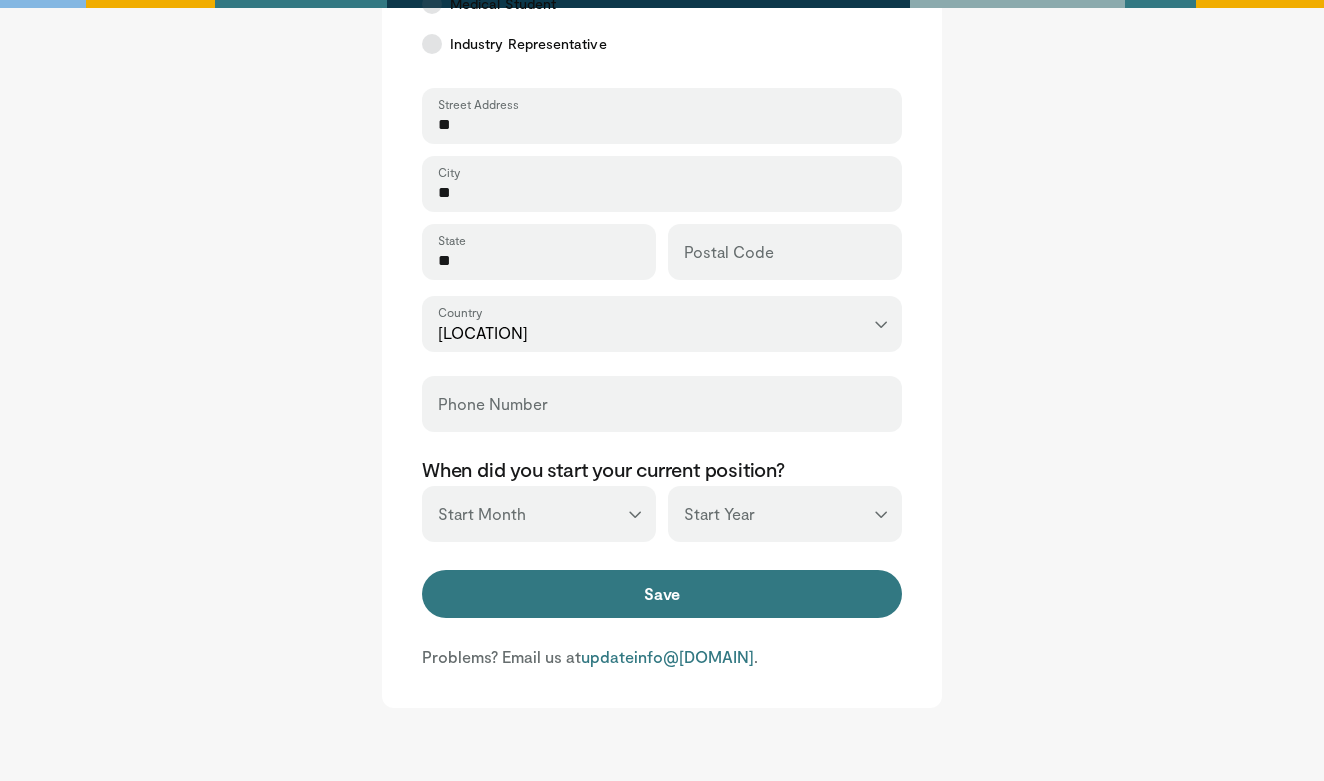 type on "**" 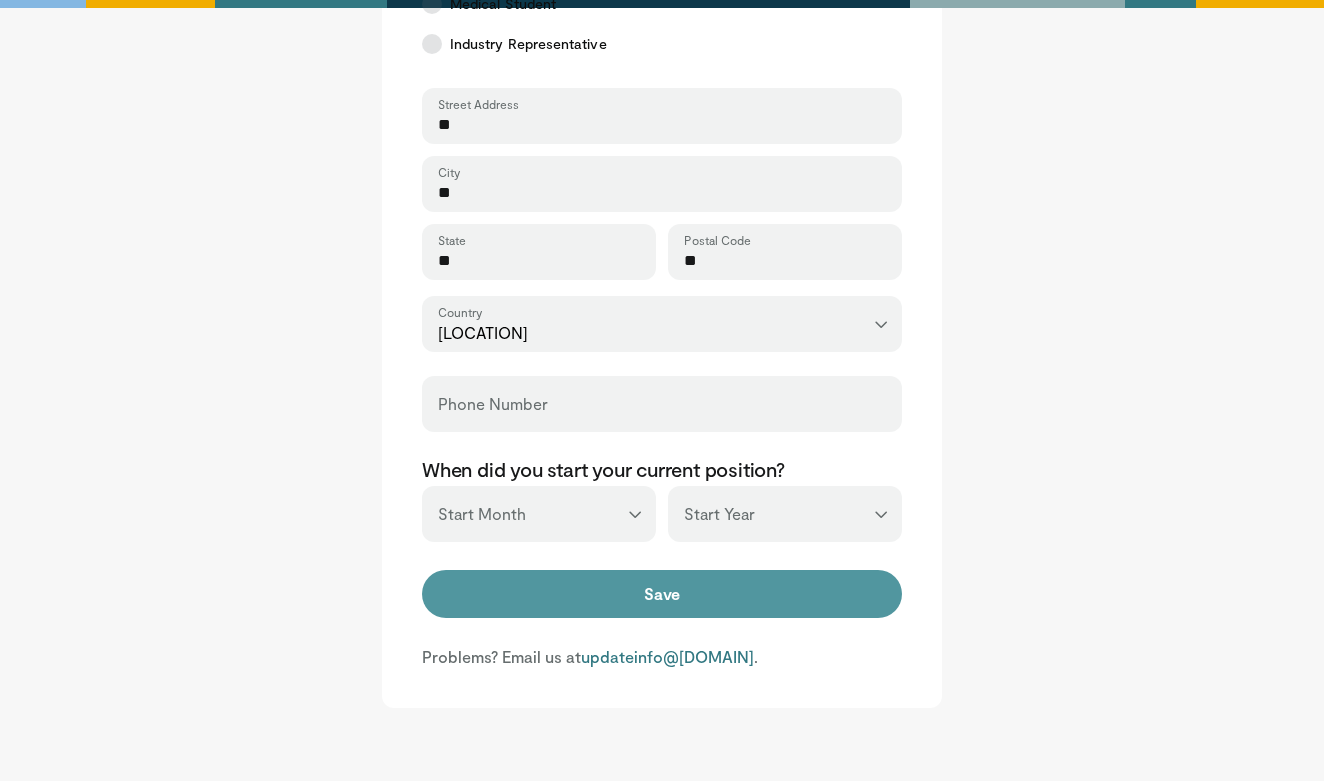 type on "**" 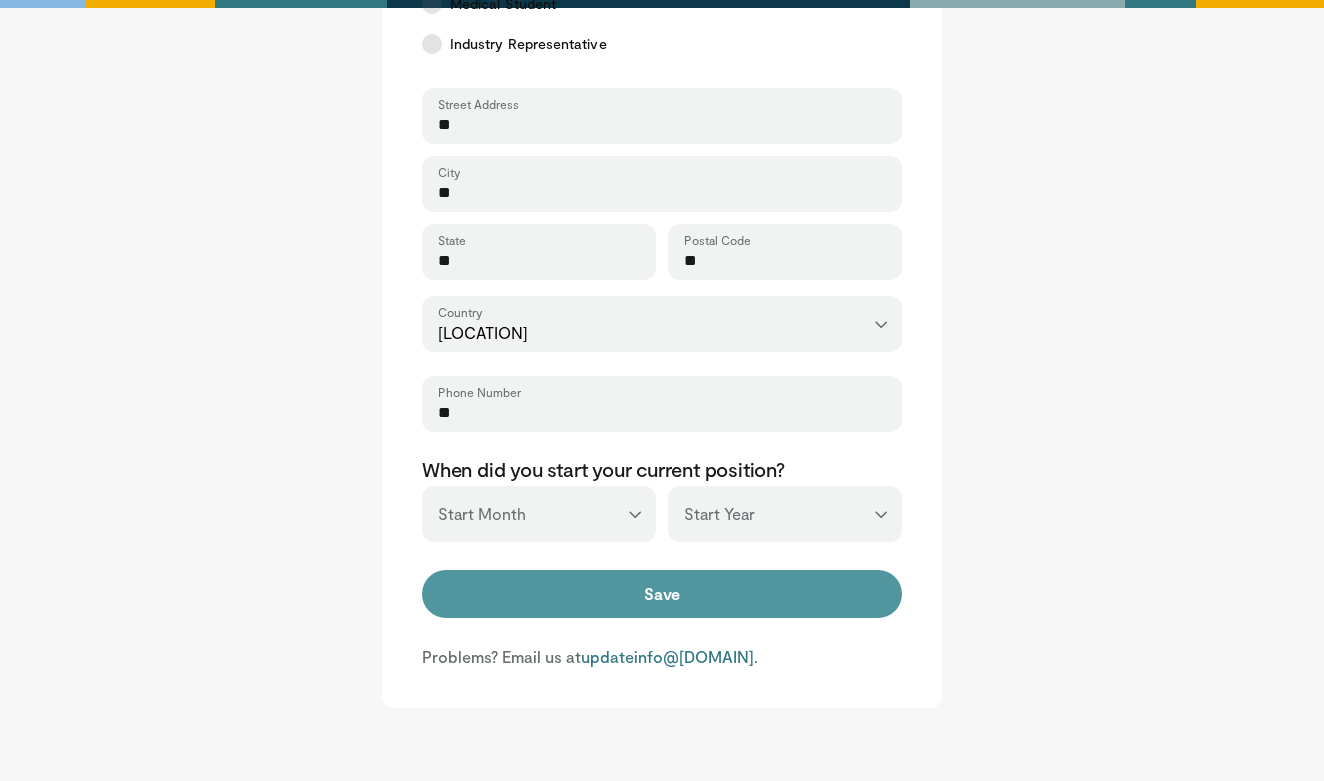 type on "**" 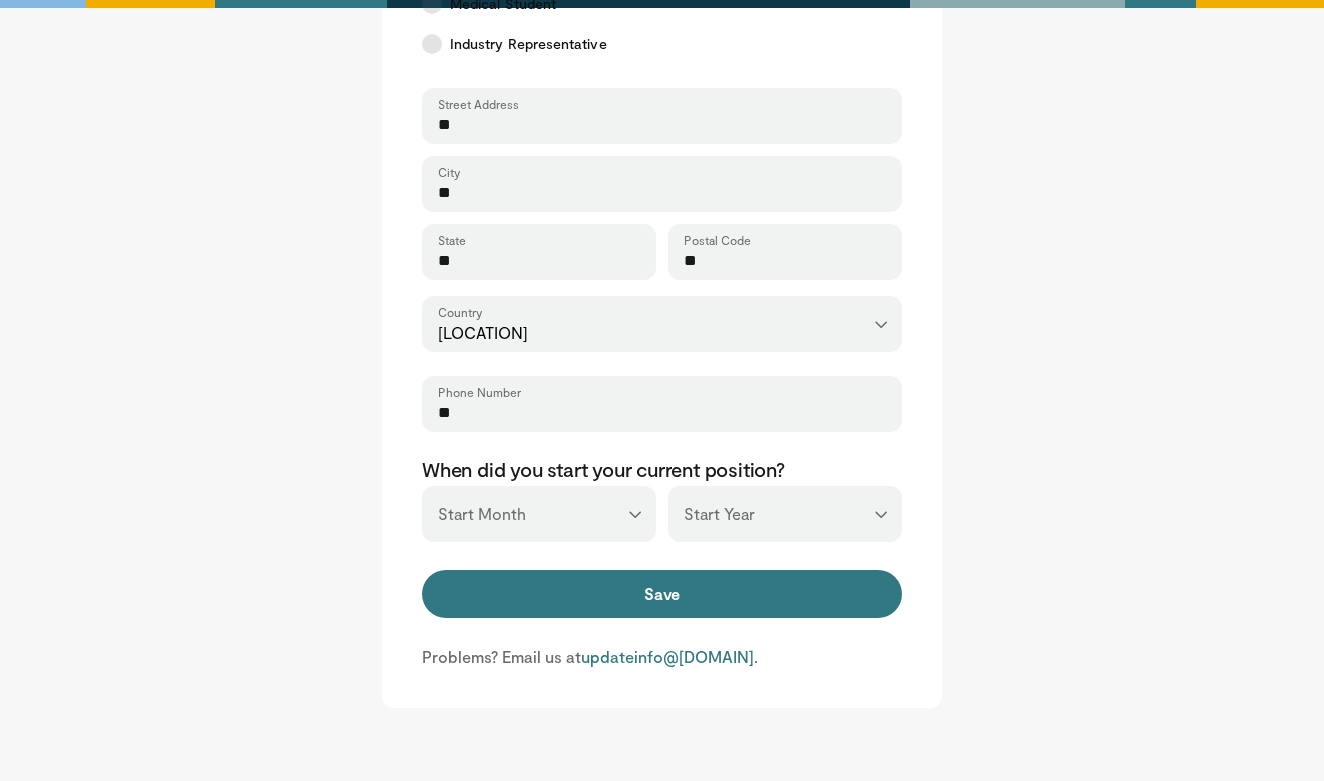 select on "**" 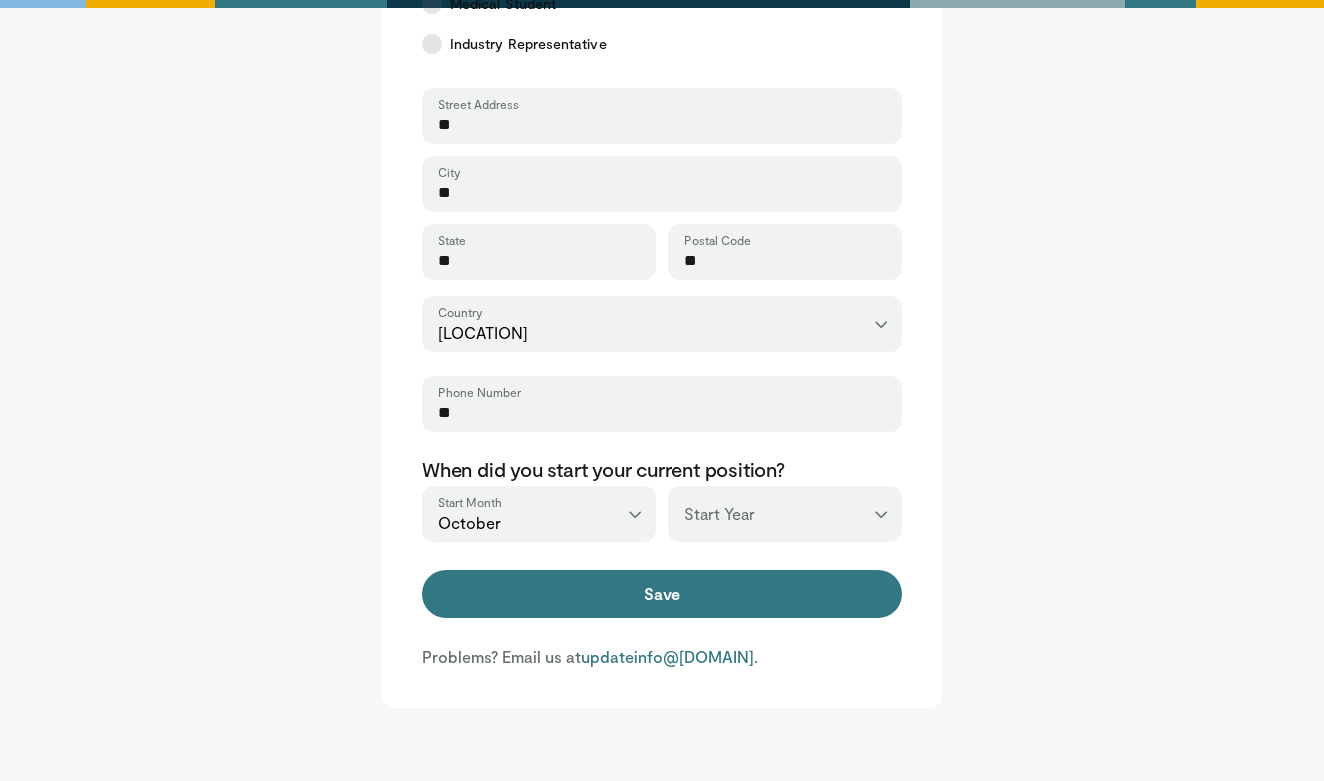 select on "****" 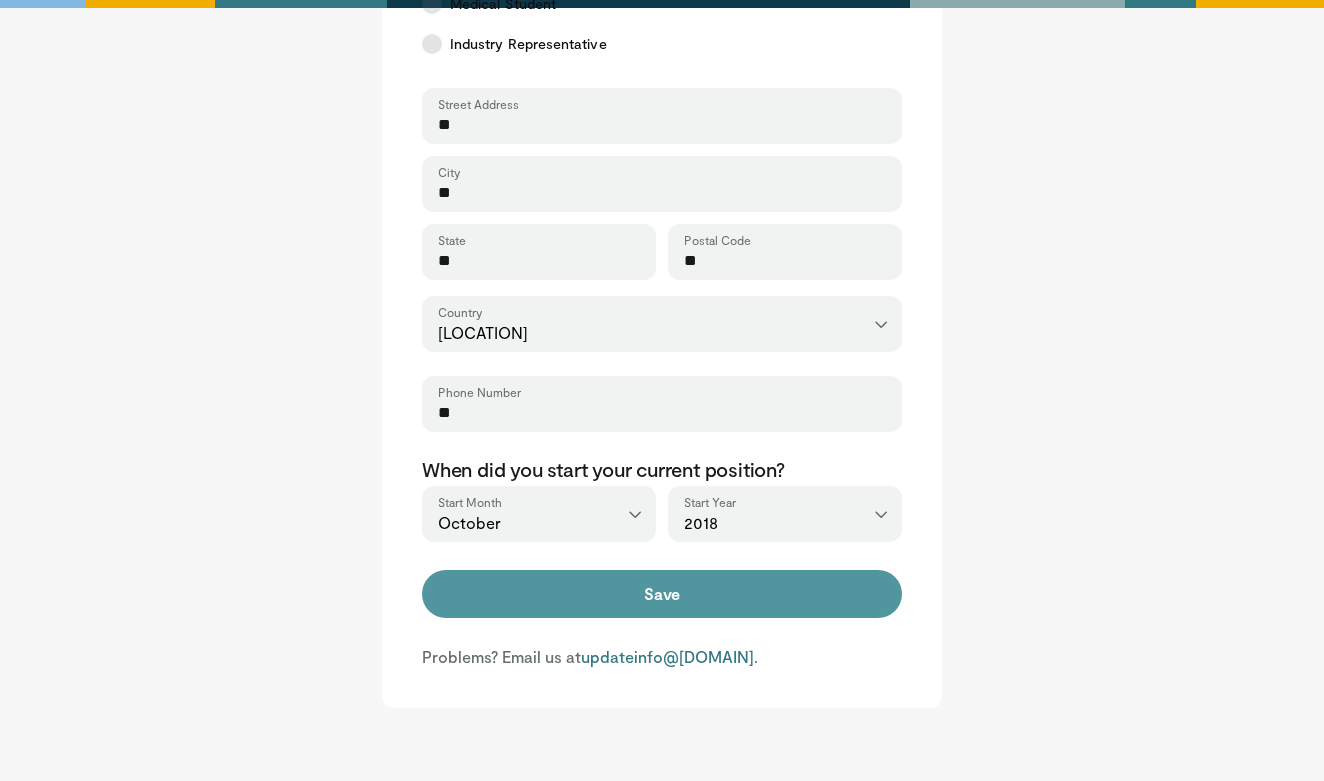 click on "Save" at bounding box center [662, 594] 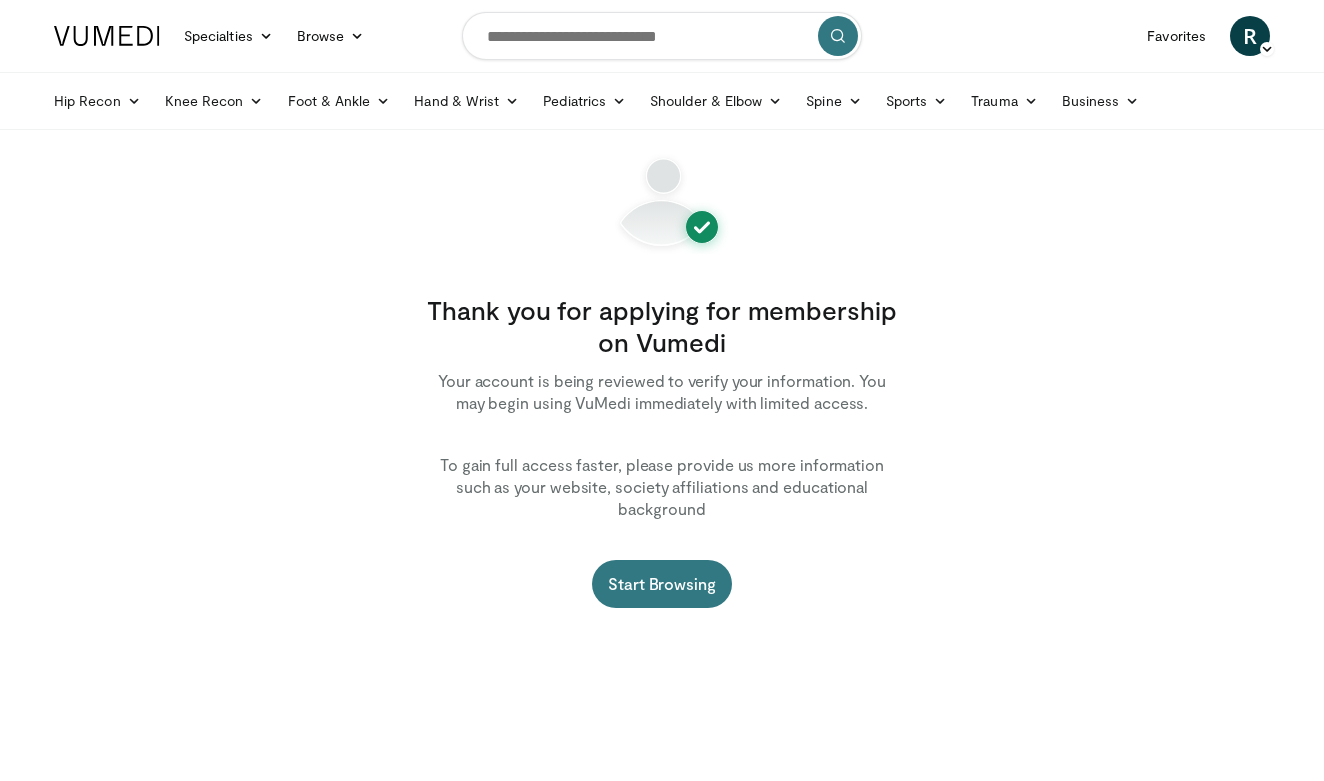 scroll, scrollTop: 0, scrollLeft: 0, axis: both 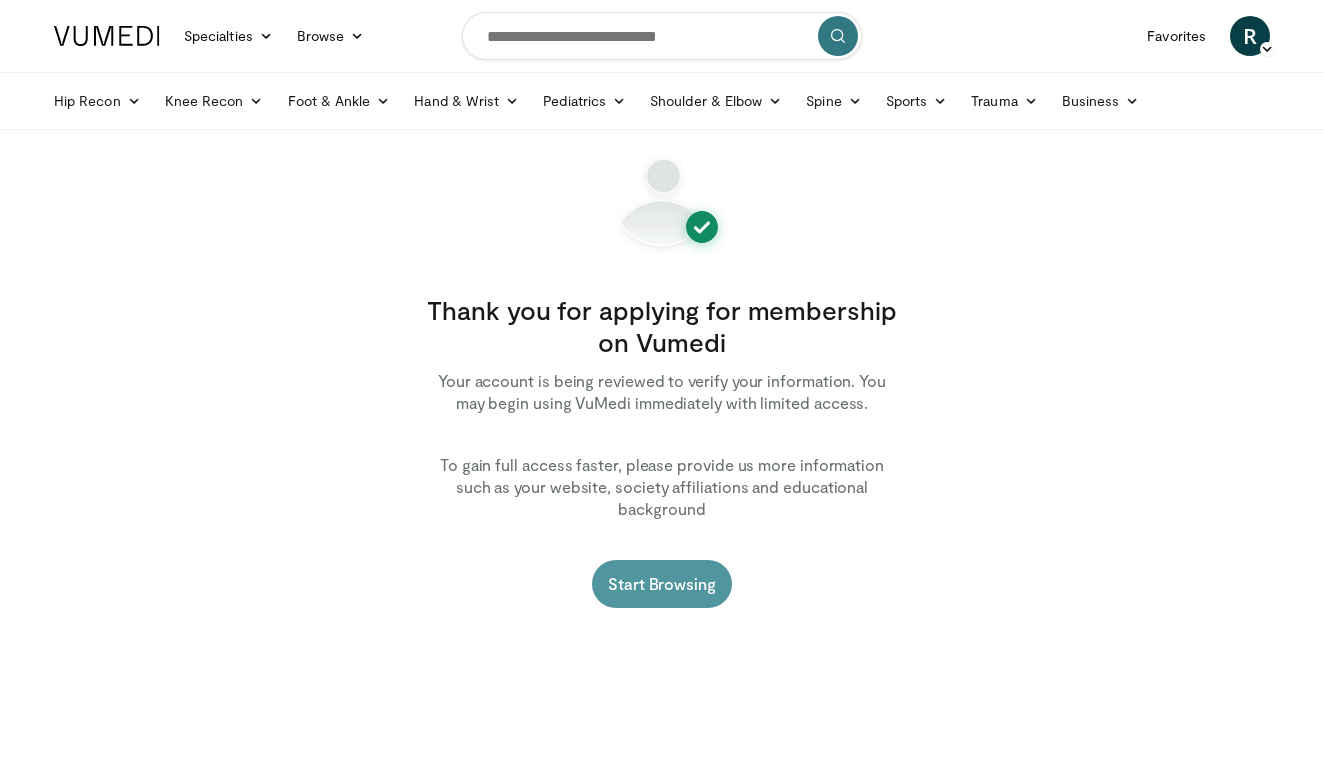 click on "Start Browsing" at bounding box center (662, 584) 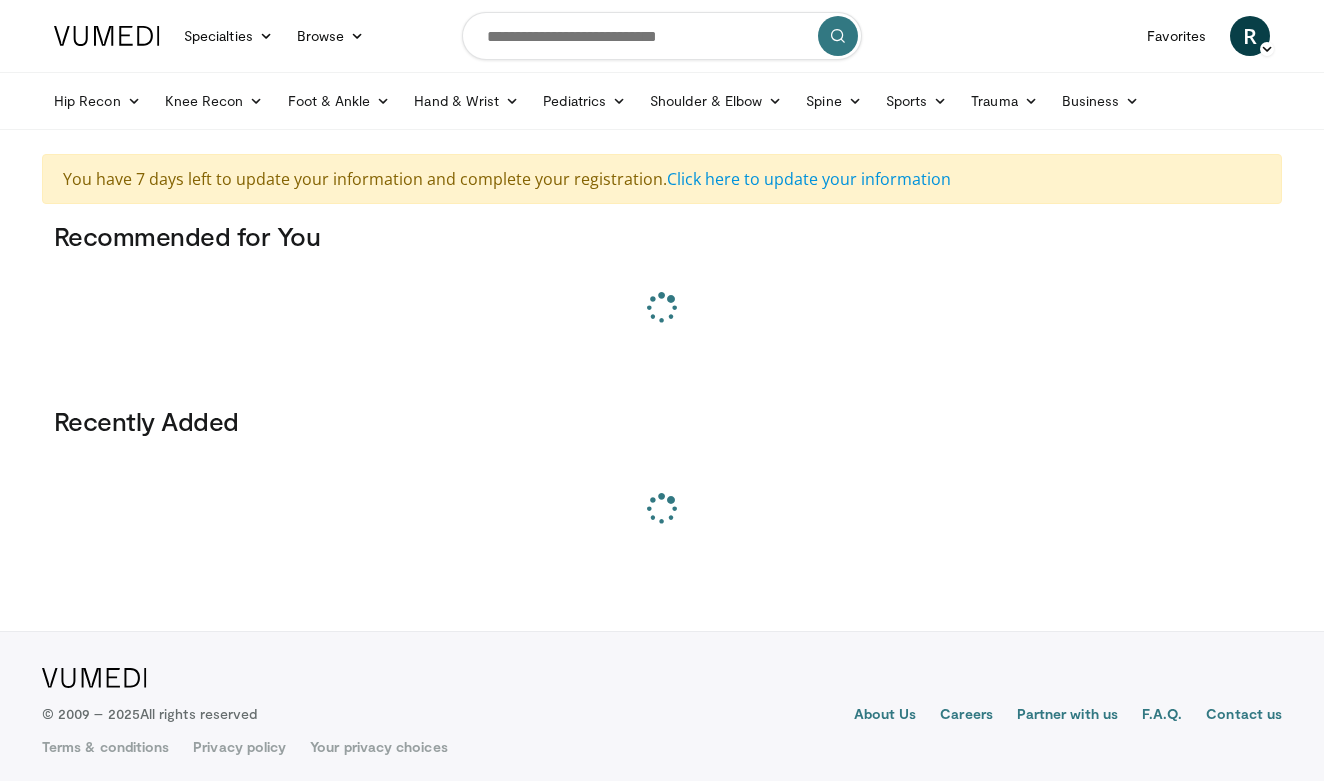 scroll, scrollTop: 0, scrollLeft: 0, axis: both 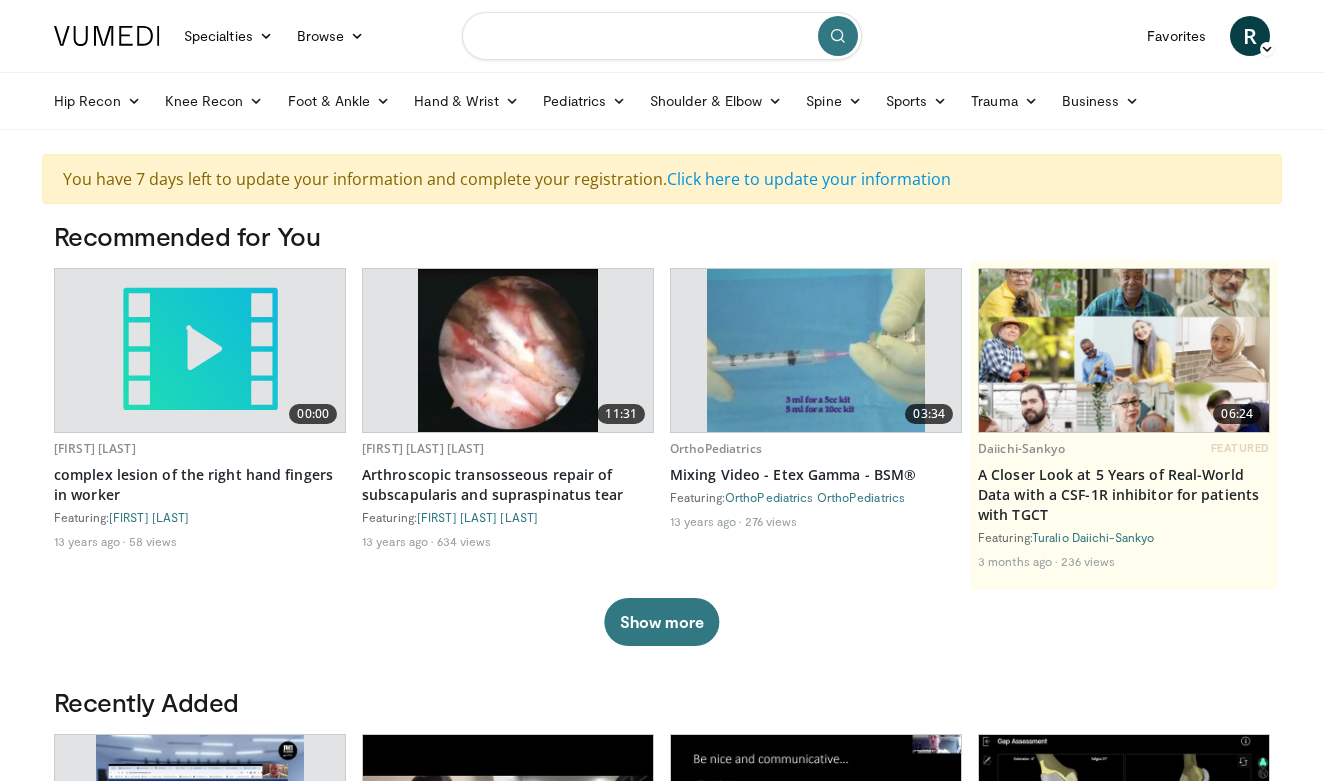 click at bounding box center (662, 36) 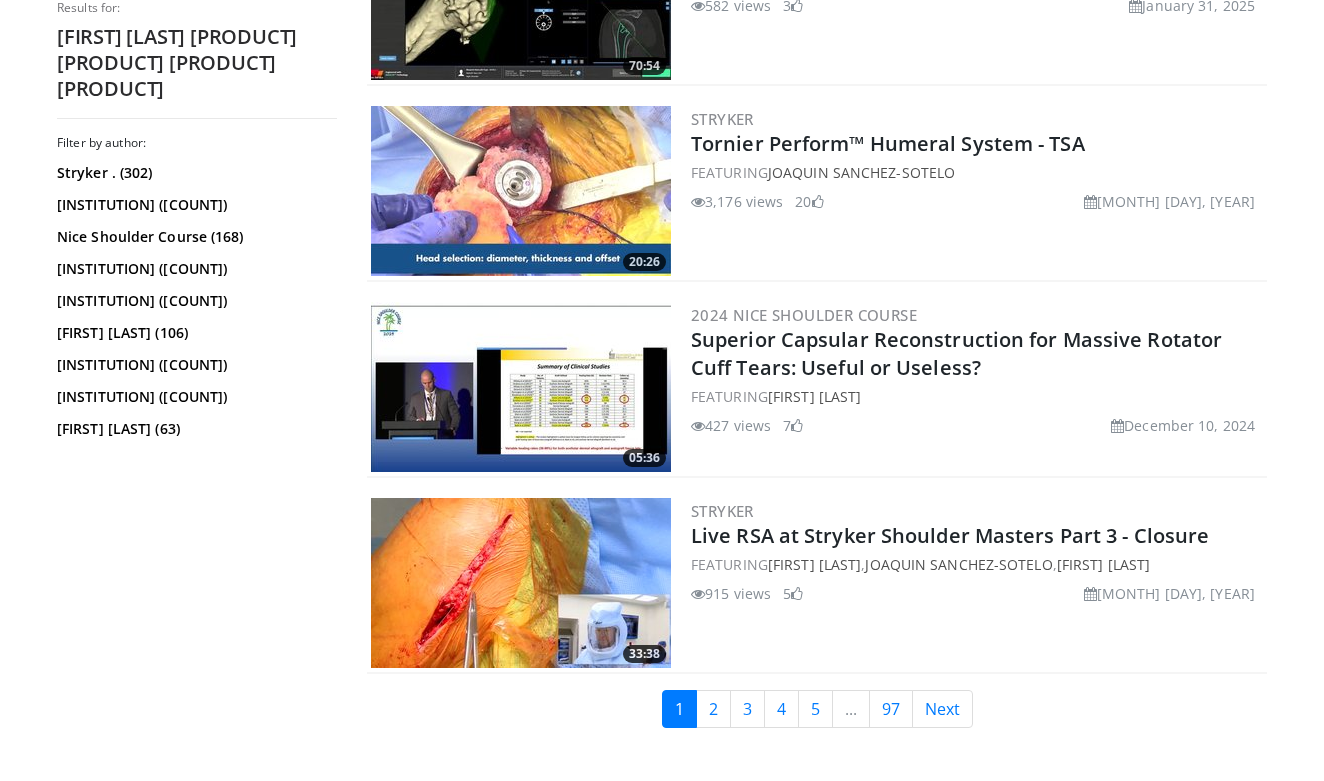 scroll, scrollTop: 5034, scrollLeft: 0, axis: vertical 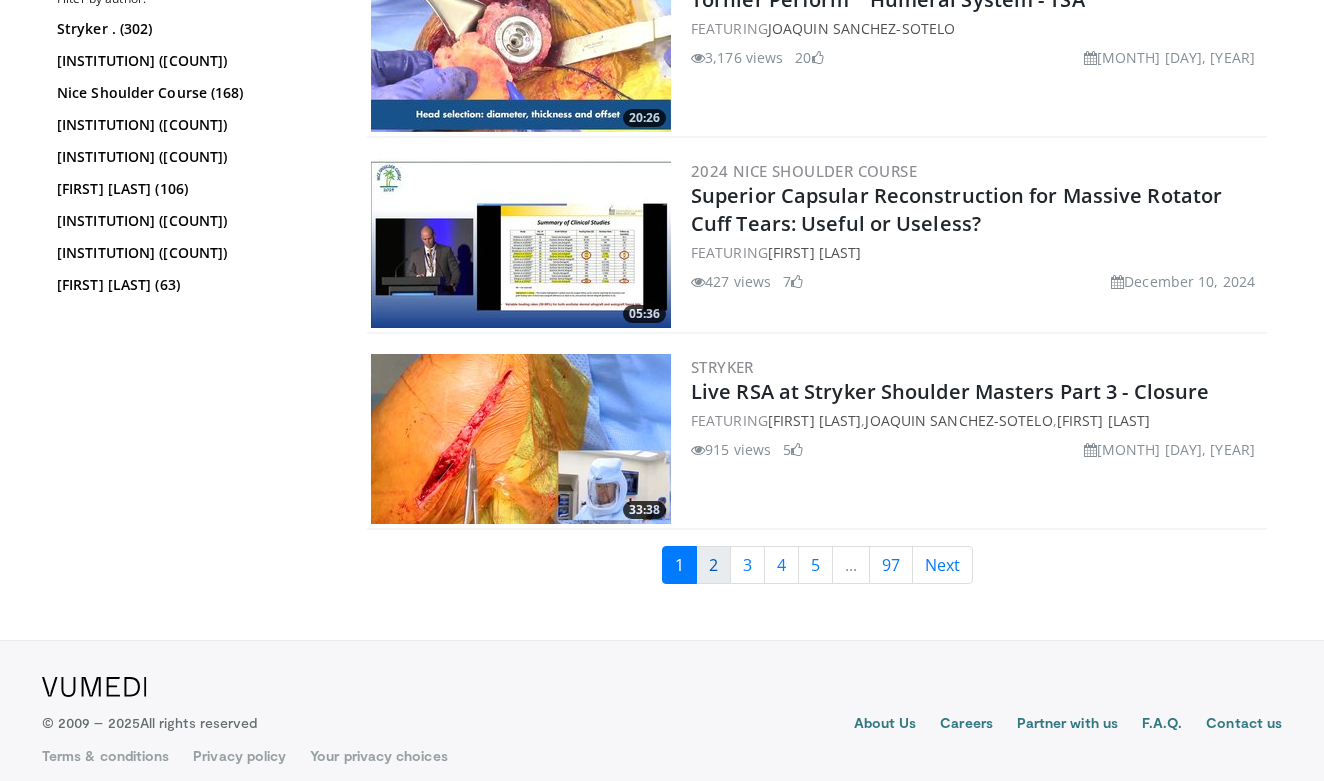 click on "2" at bounding box center (713, 565) 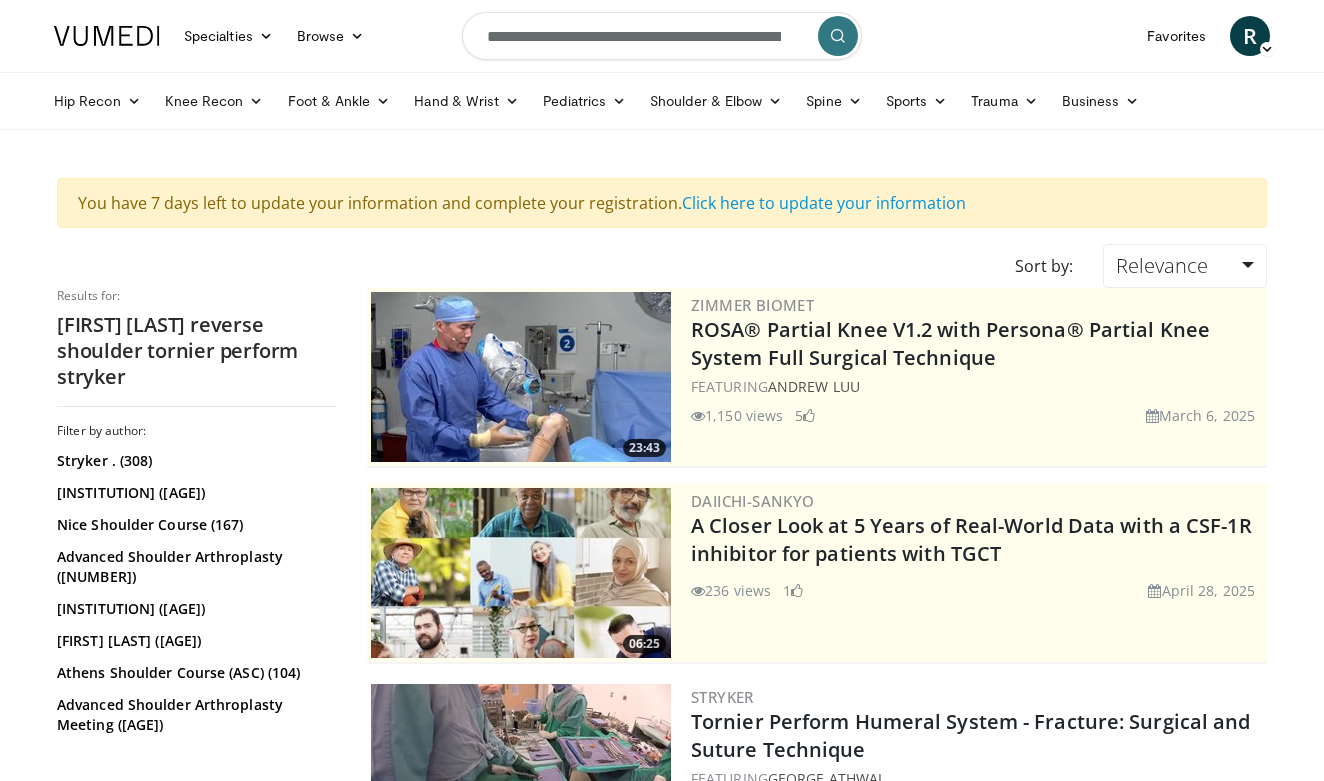 scroll, scrollTop: 0, scrollLeft: 0, axis: both 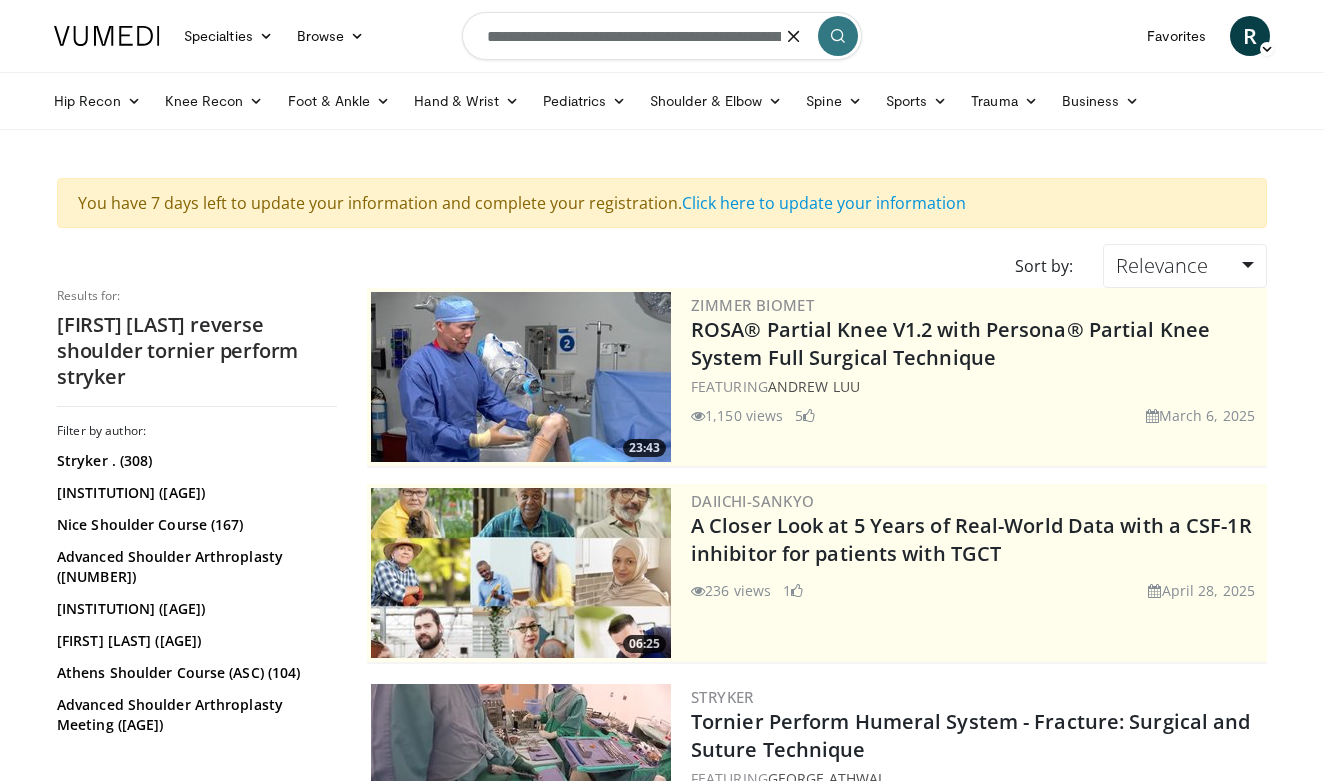 drag, startPoint x: 657, startPoint y: 40, endPoint x: 1054, endPoint y: 42, distance: 397.00504 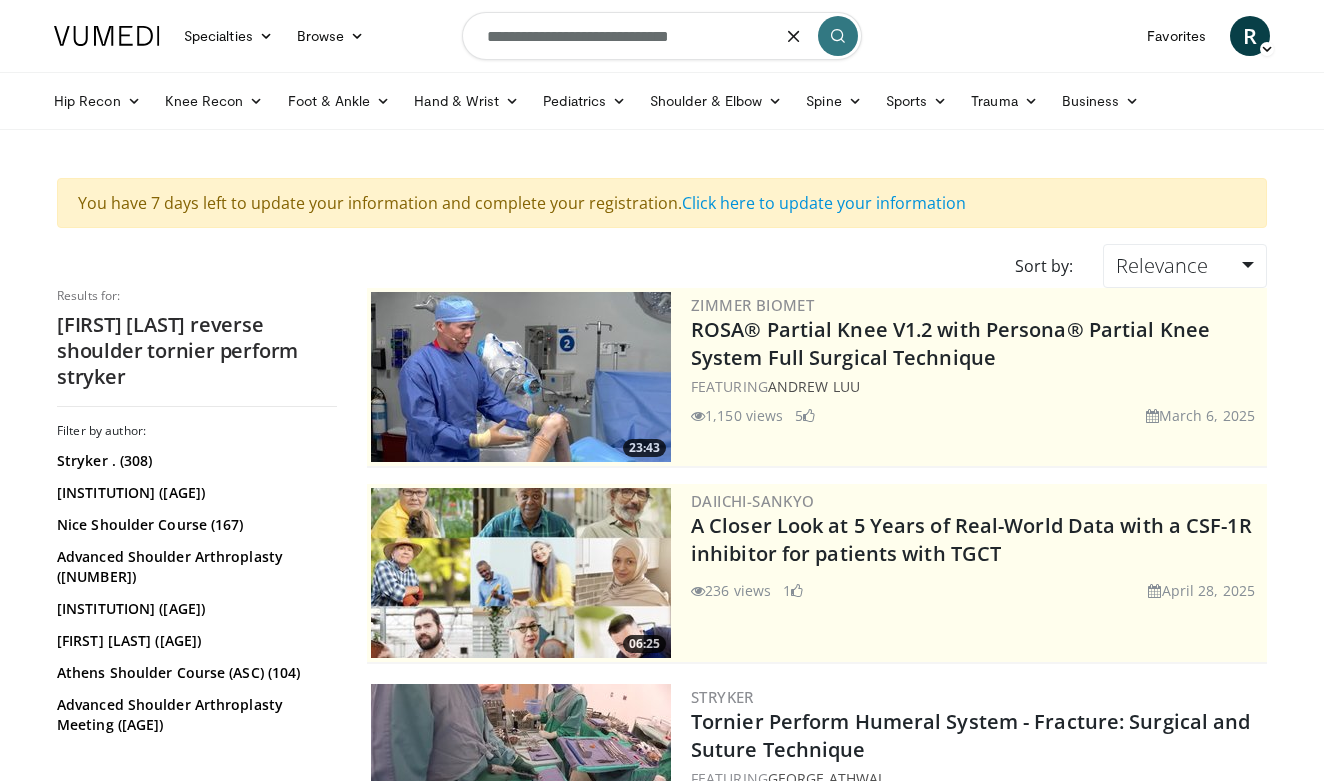 type on "**********" 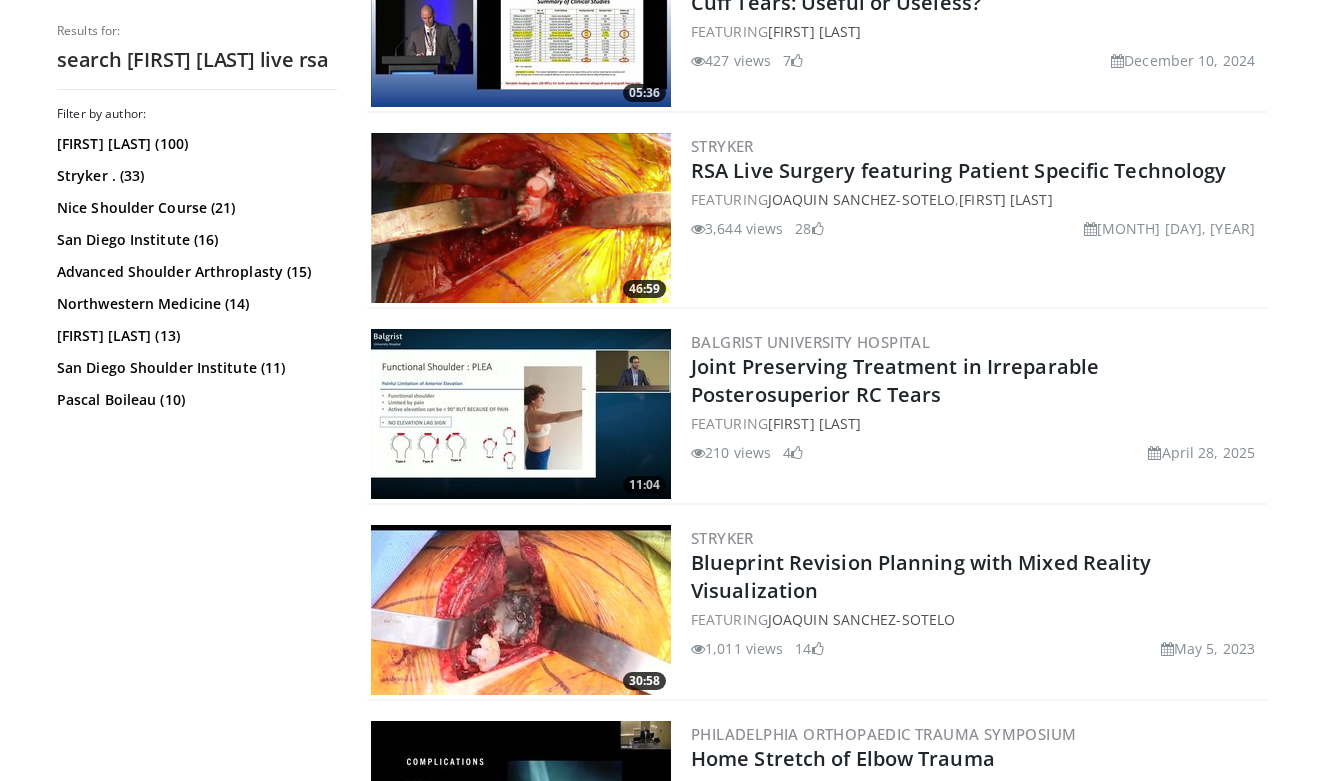 scroll, scrollTop: 1702, scrollLeft: 0, axis: vertical 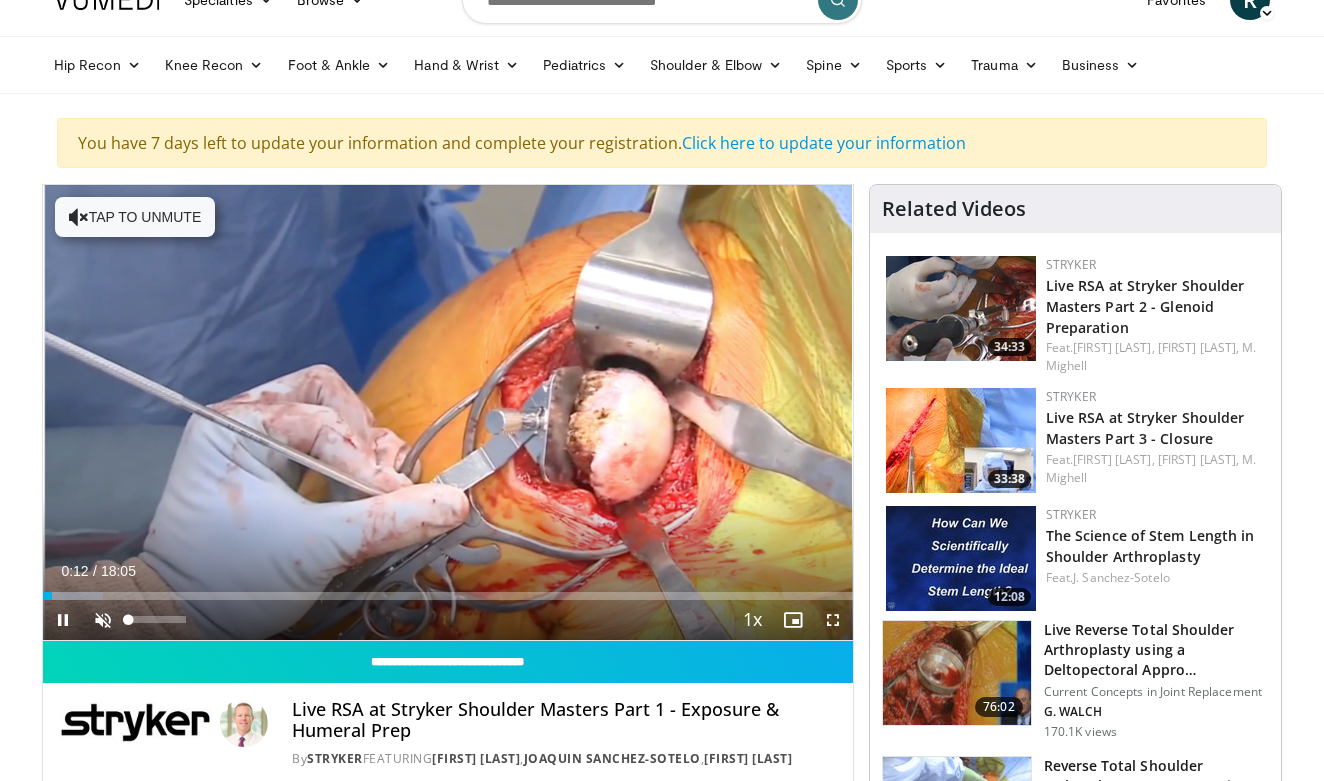 click at bounding box center [103, 620] 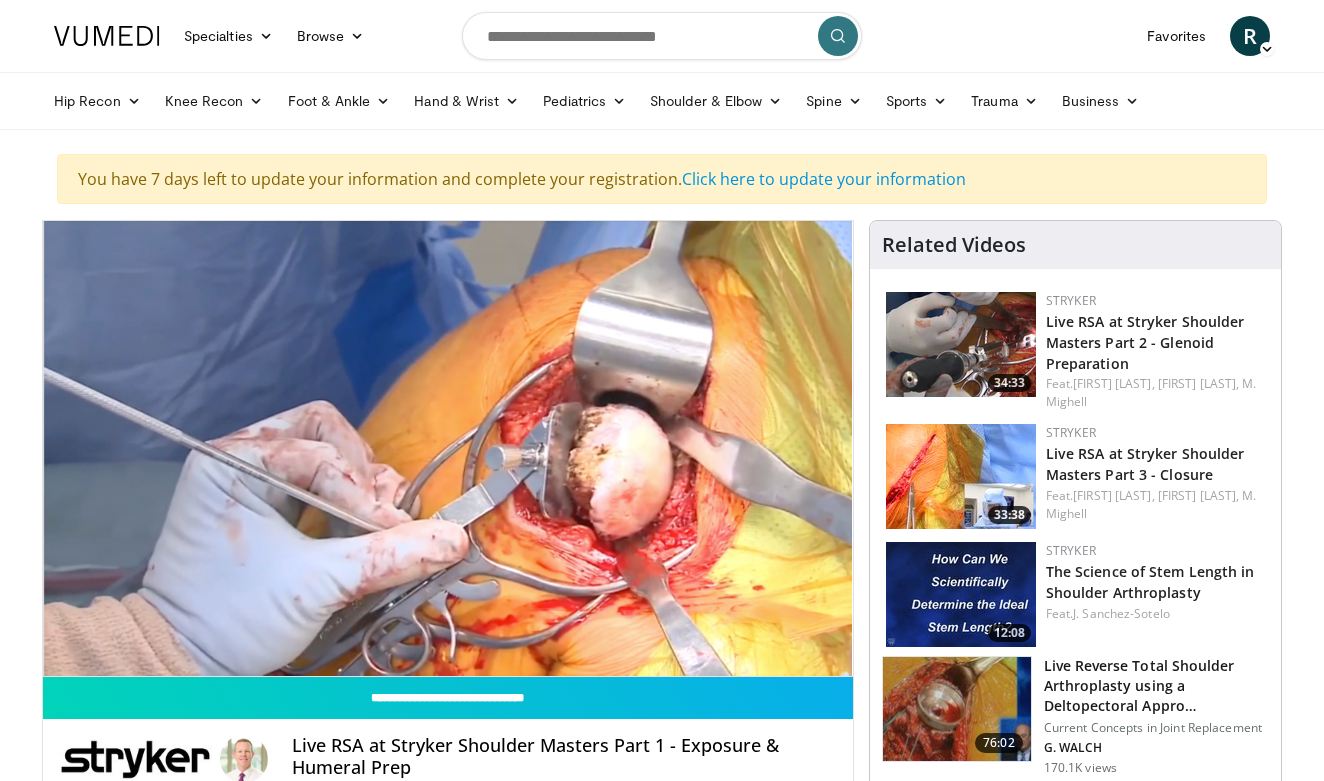 scroll, scrollTop: 0, scrollLeft: 0, axis: both 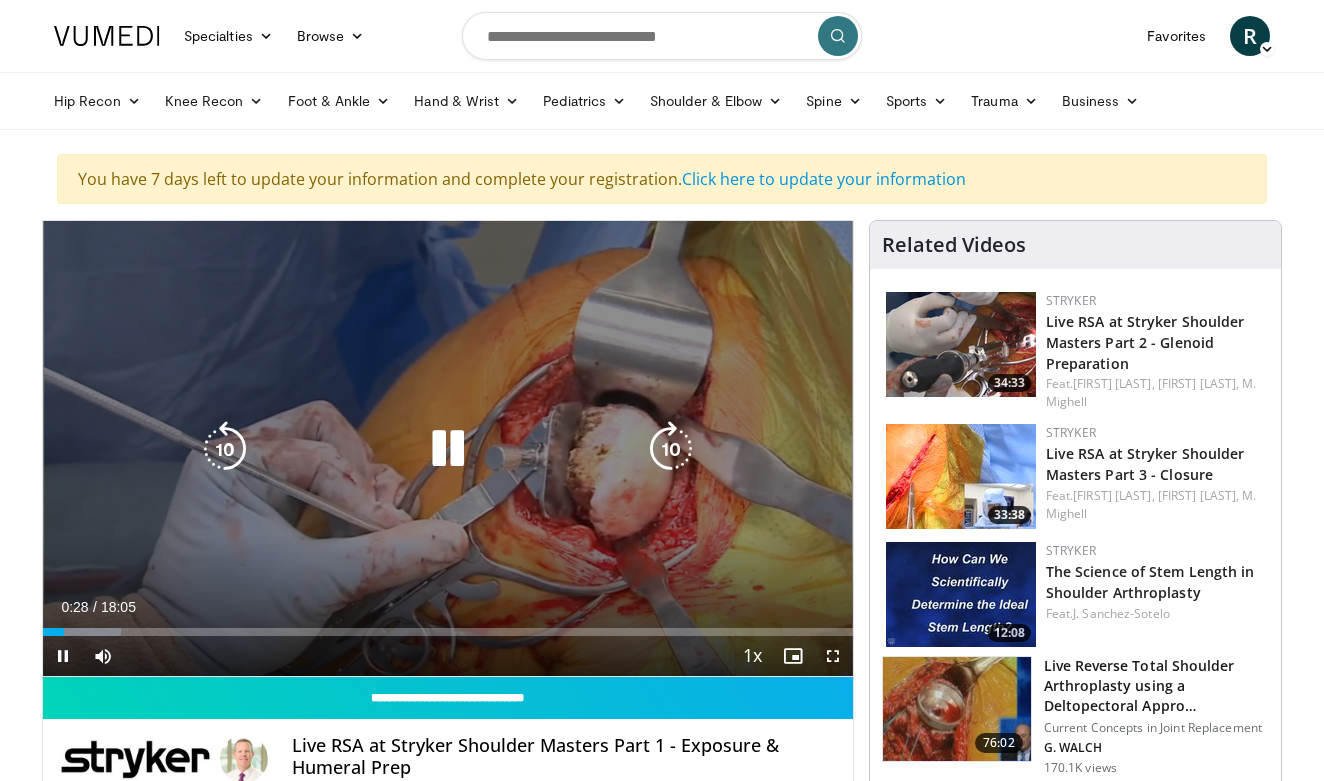 click at bounding box center [448, 449] 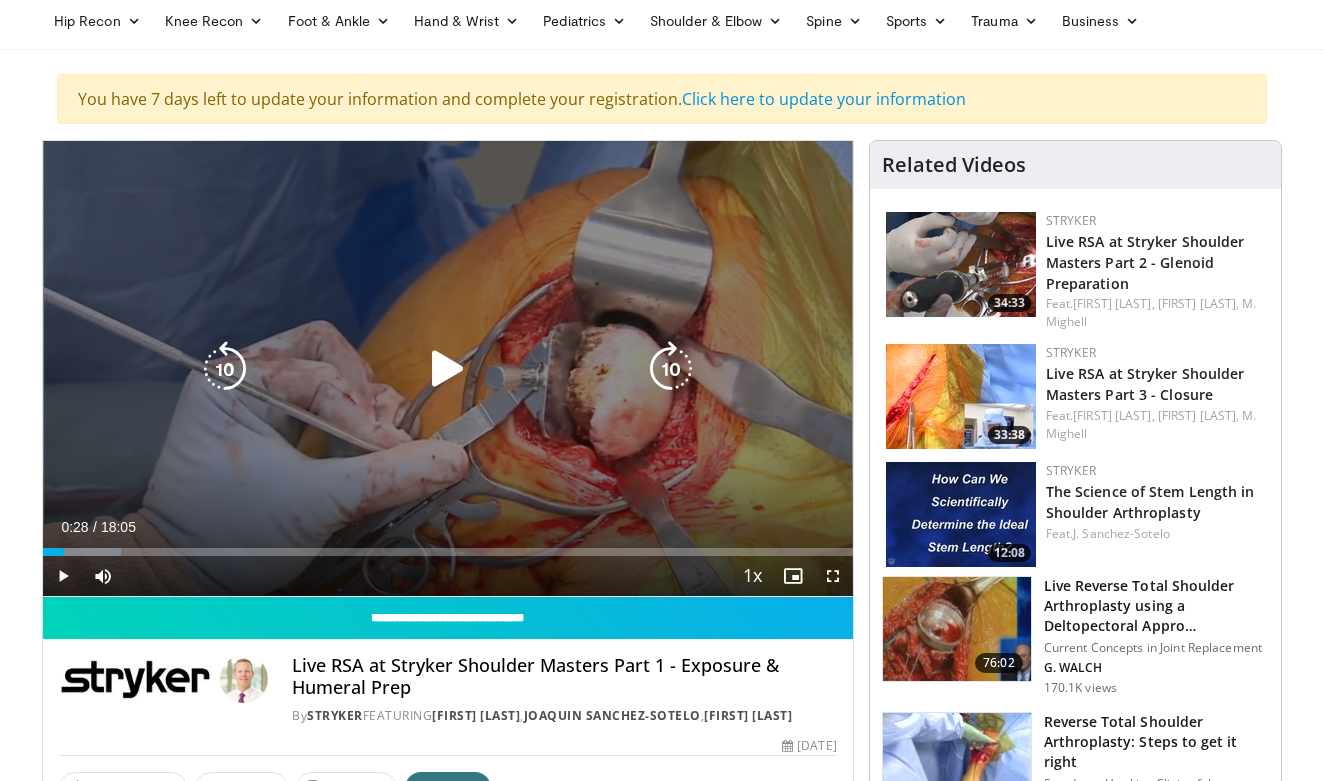 scroll, scrollTop: 96, scrollLeft: 0, axis: vertical 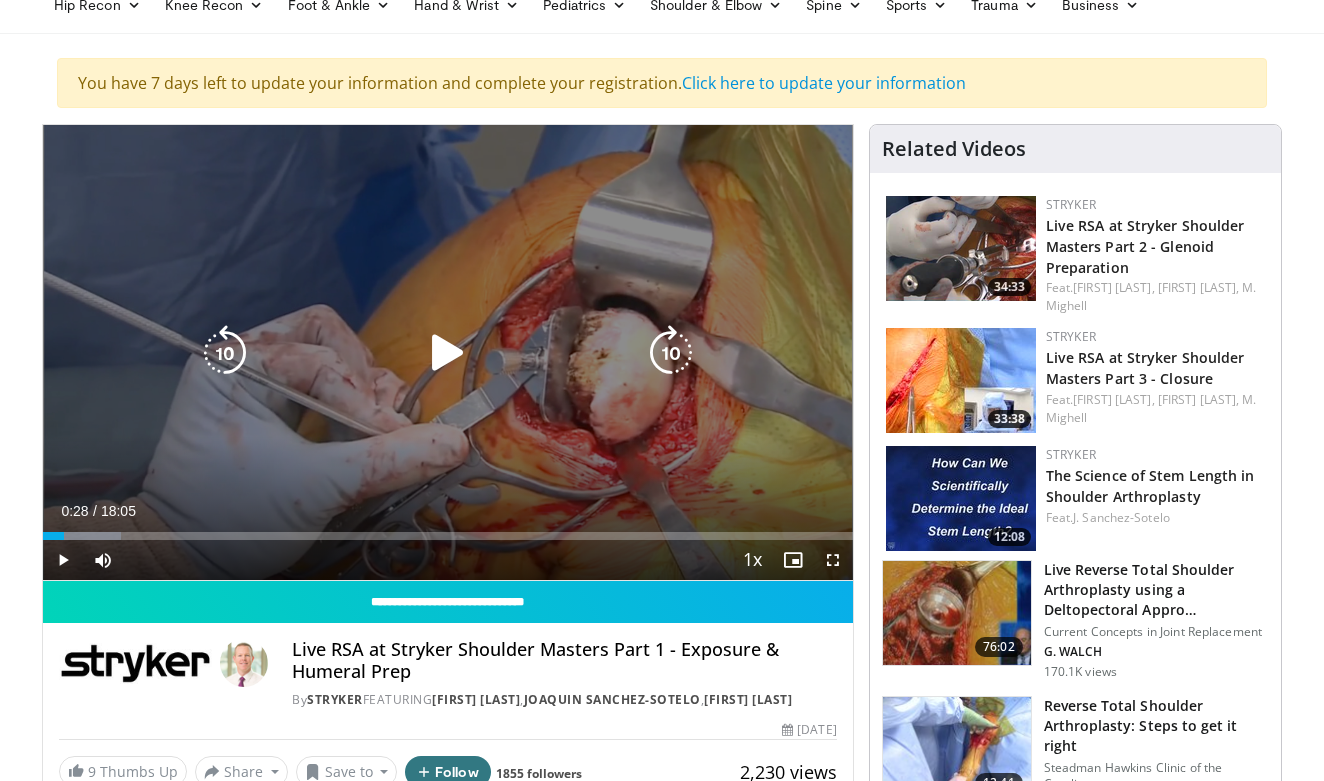 click at bounding box center [448, 353] 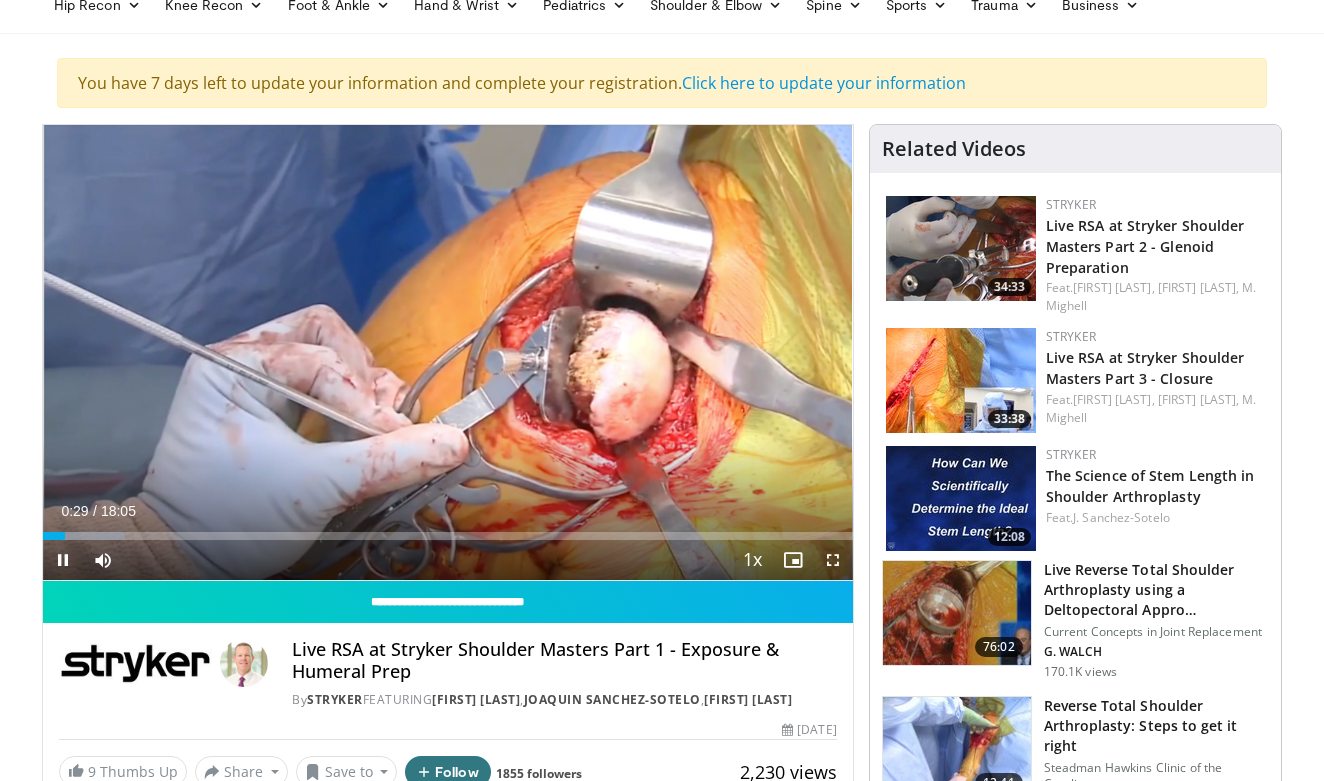 click at bounding box center (833, 560) 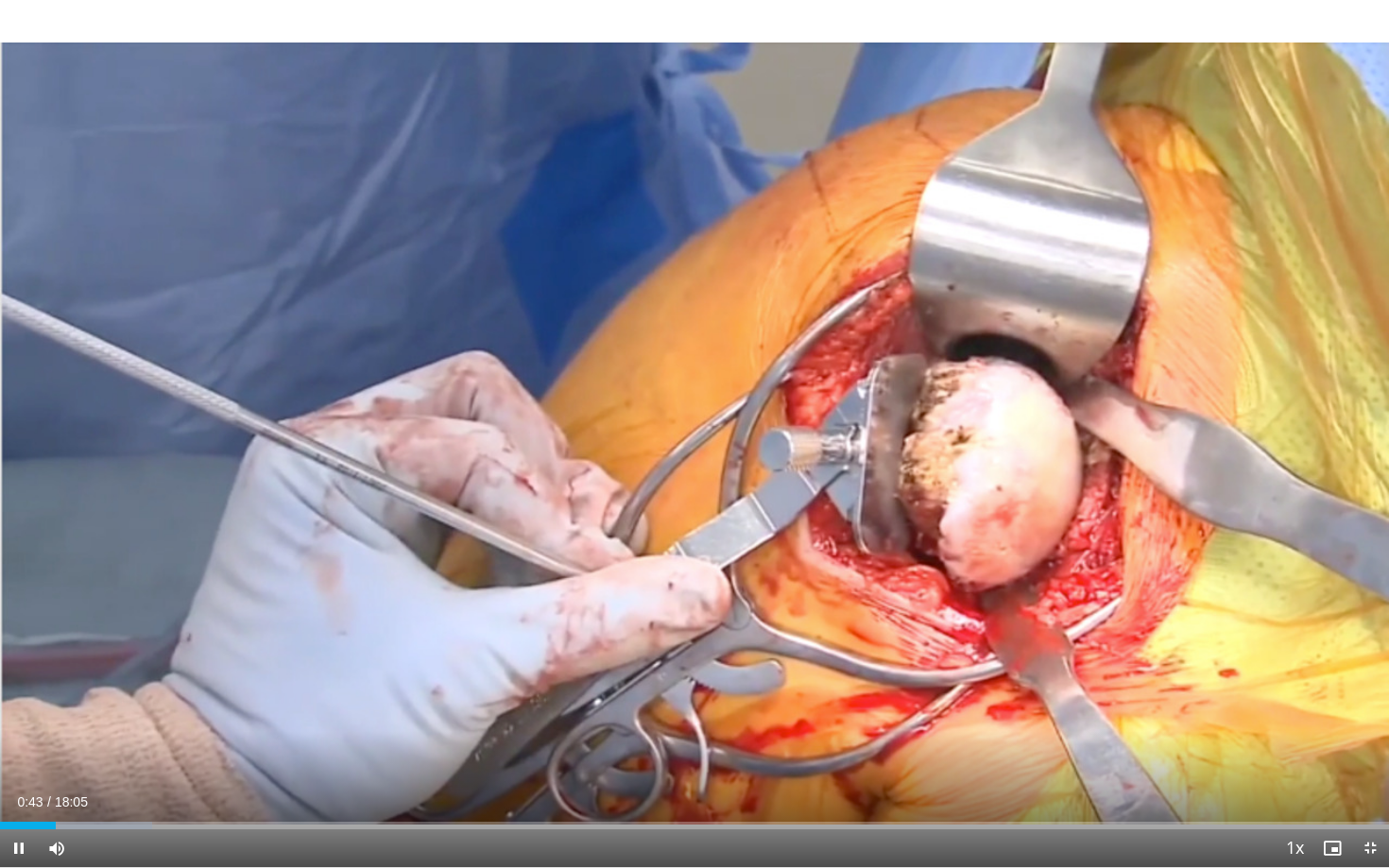 click at bounding box center [1370, 848] 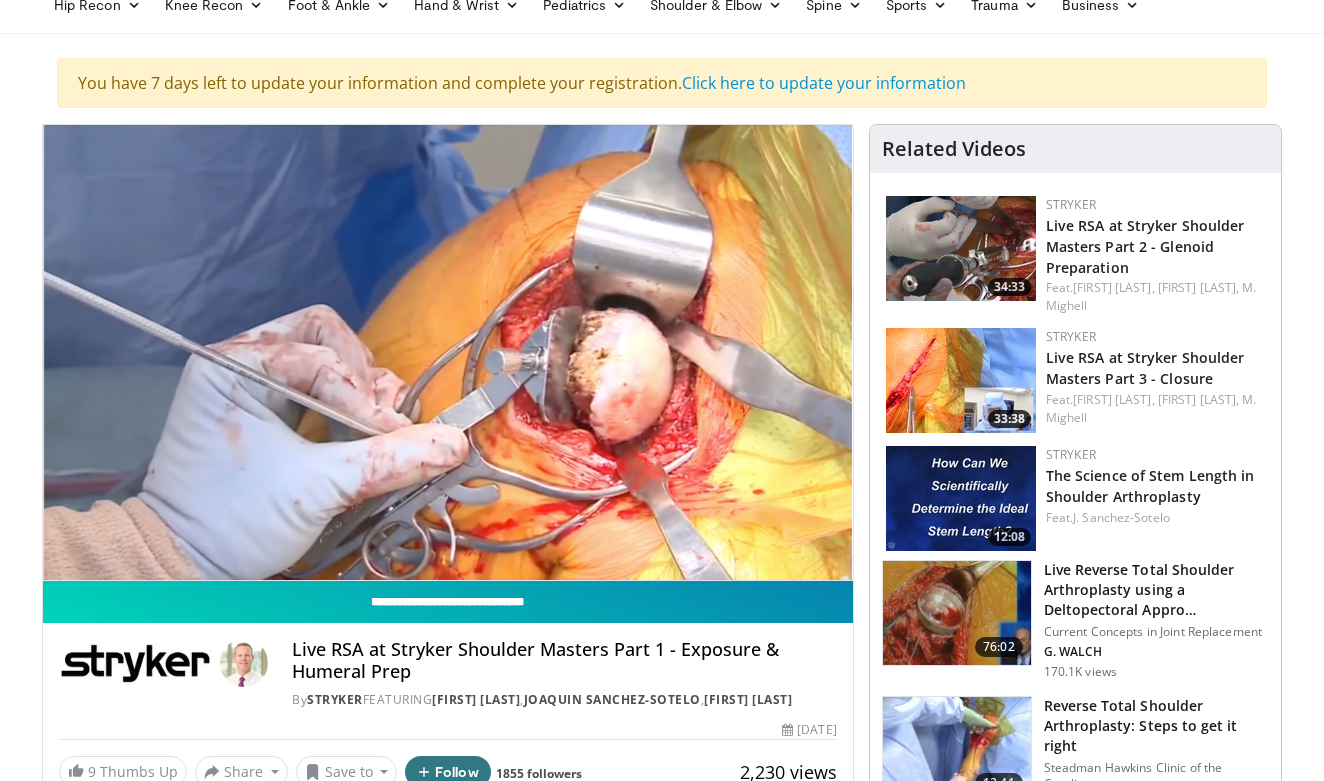 scroll, scrollTop: 104, scrollLeft: 0, axis: vertical 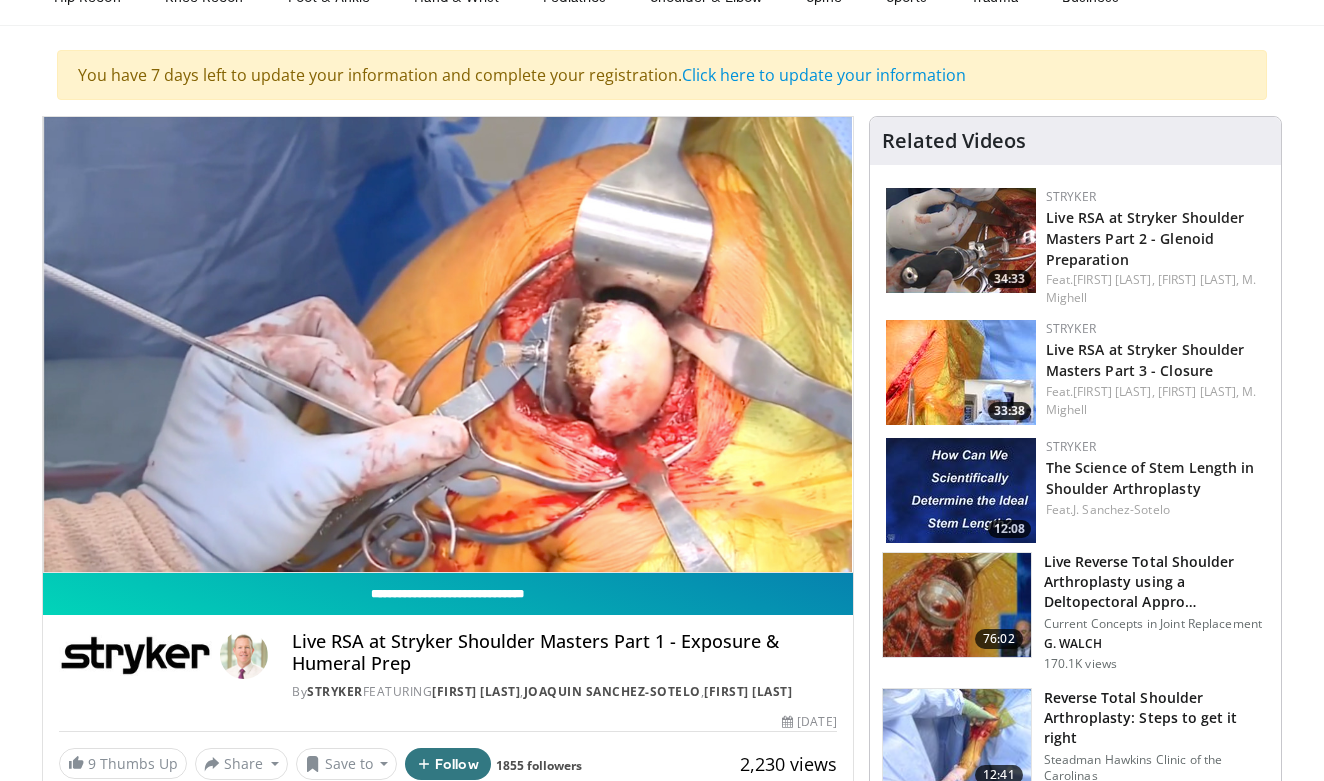 click on "**********" at bounding box center (448, 594) 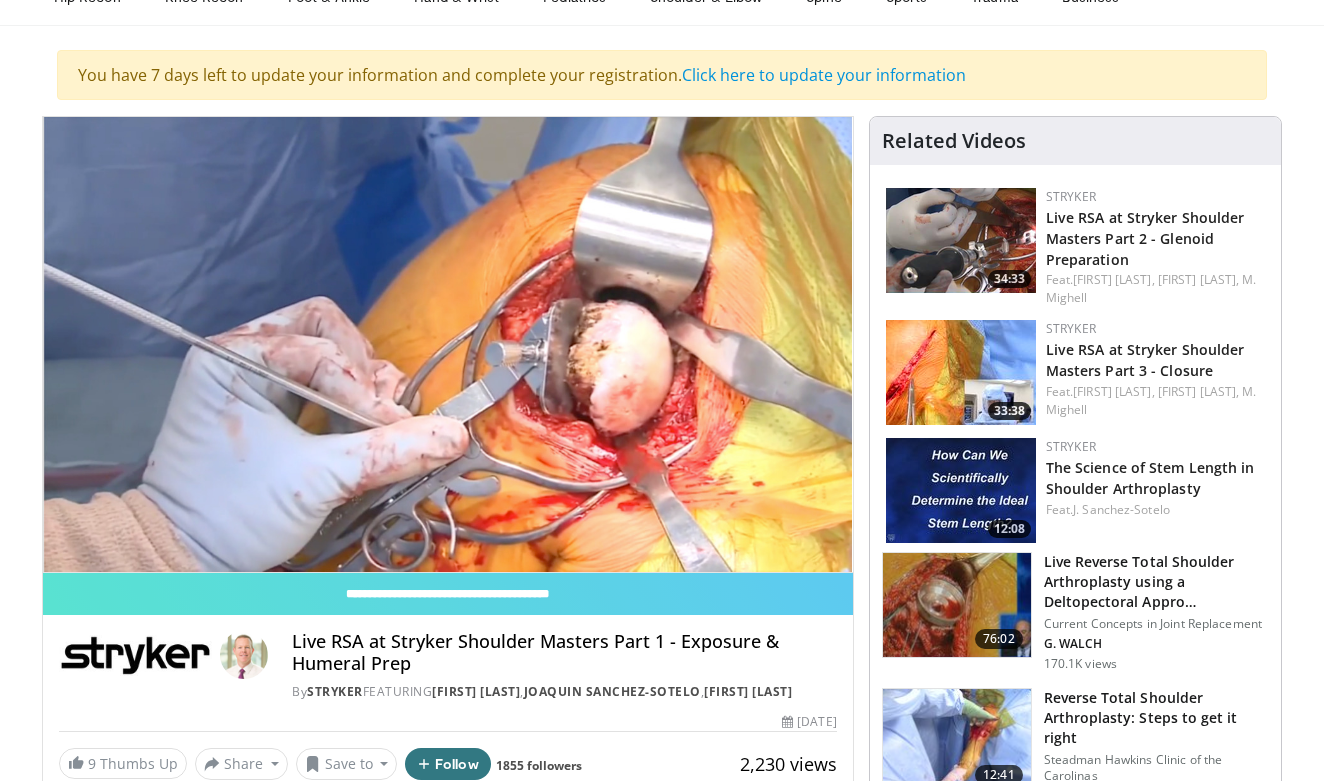 scroll, scrollTop: 279, scrollLeft: 0, axis: vertical 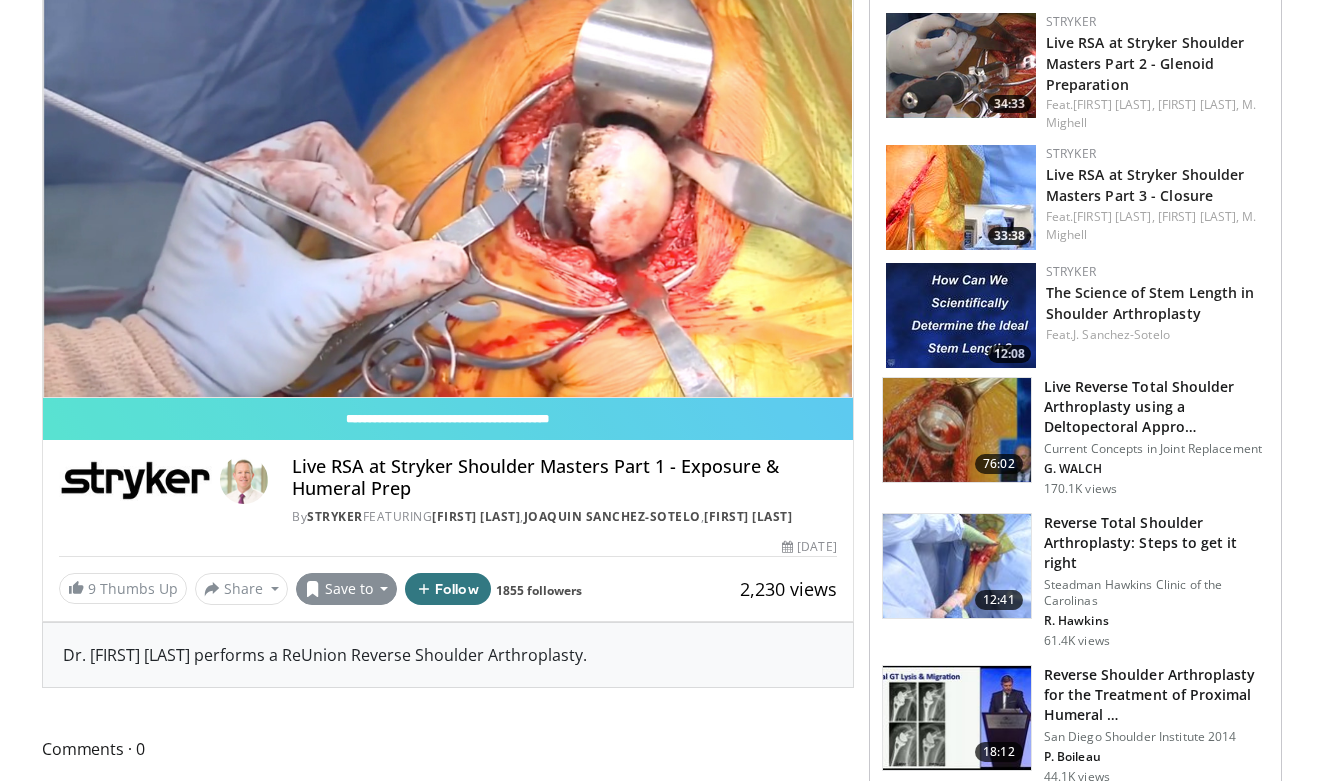 click on "Save to" at bounding box center (347, 589) 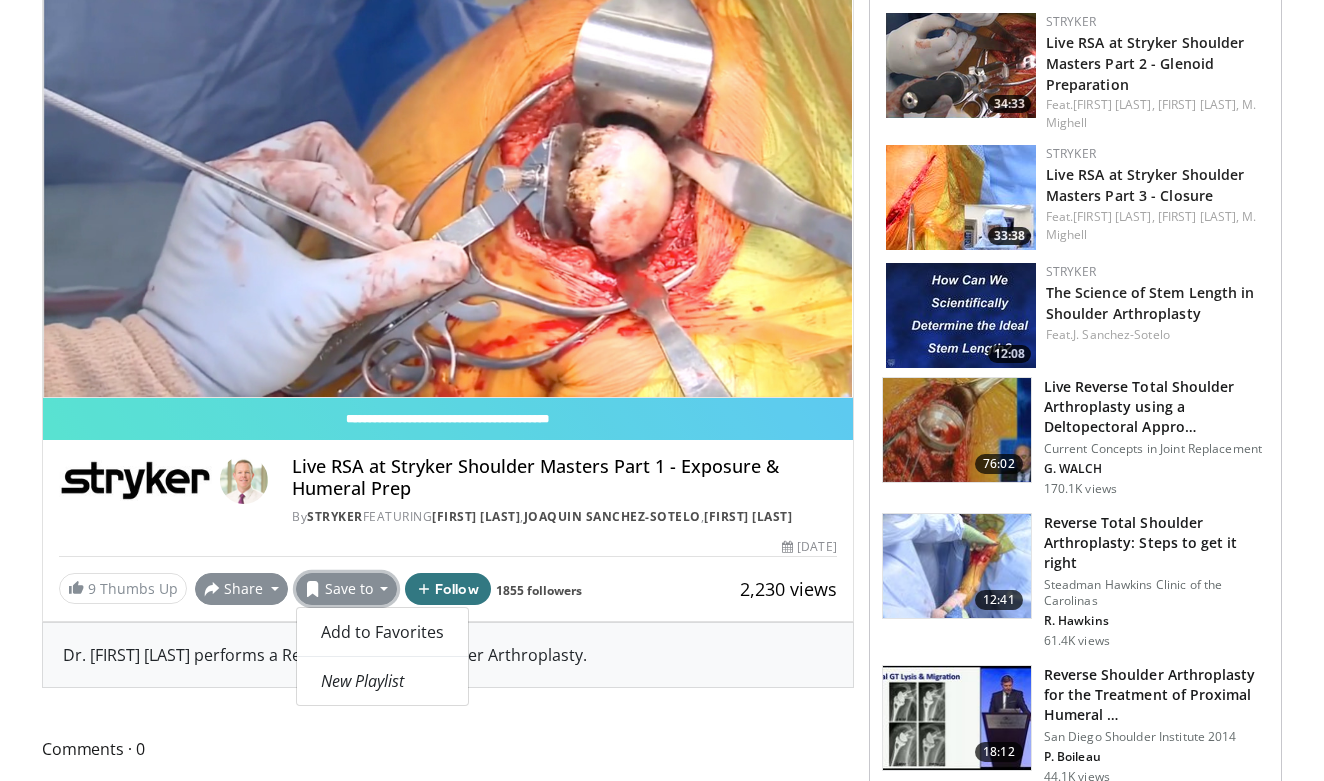 click on "Share" at bounding box center [241, 589] 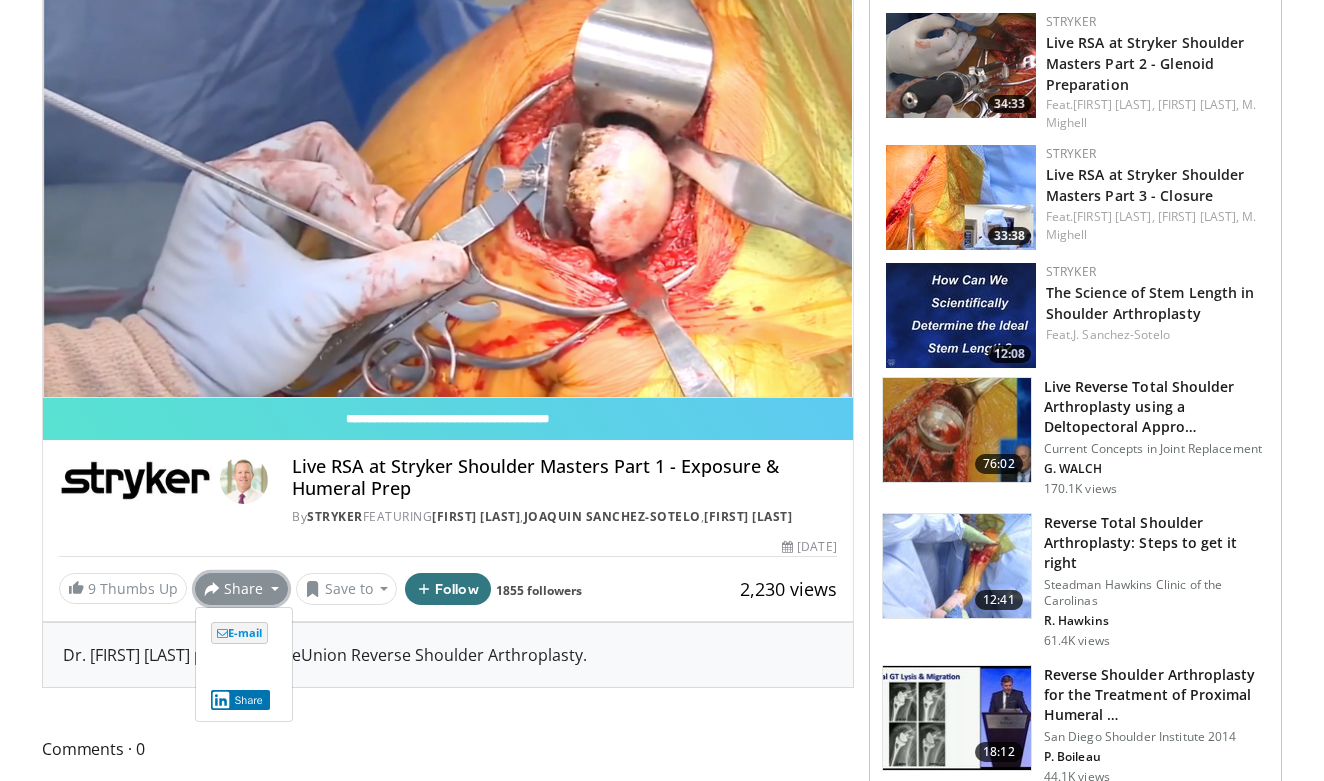 click on "Share" at bounding box center [241, 589] 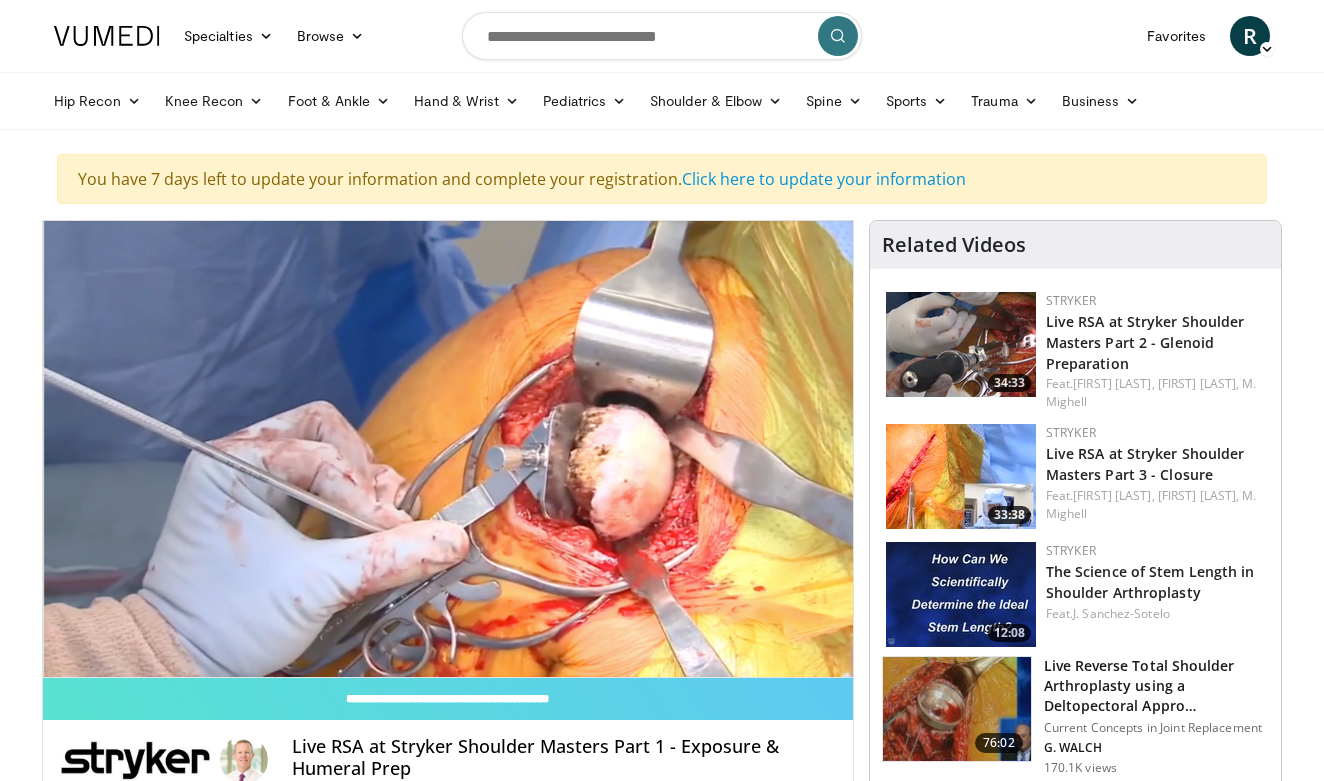 scroll, scrollTop: 0, scrollLeft: 0, axis: both 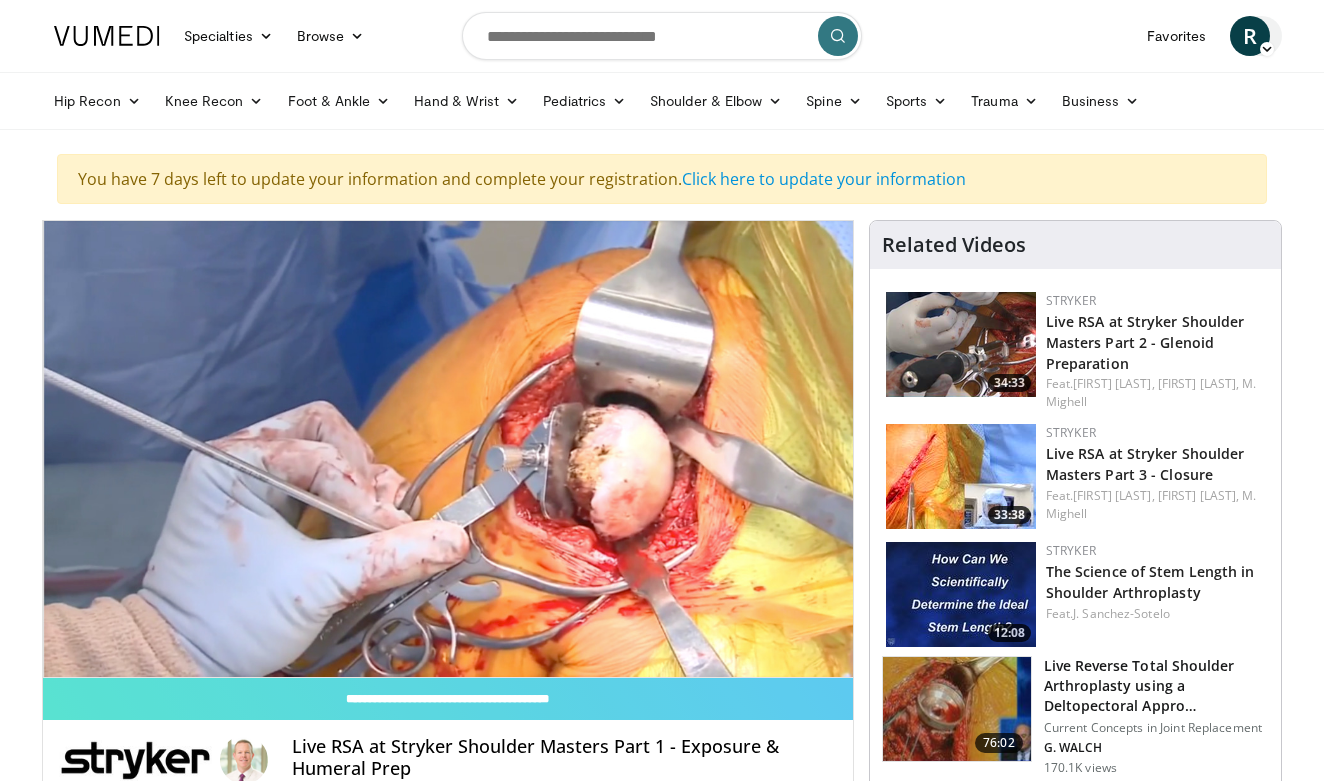 click on "R" at bounding box center [1250, 36] 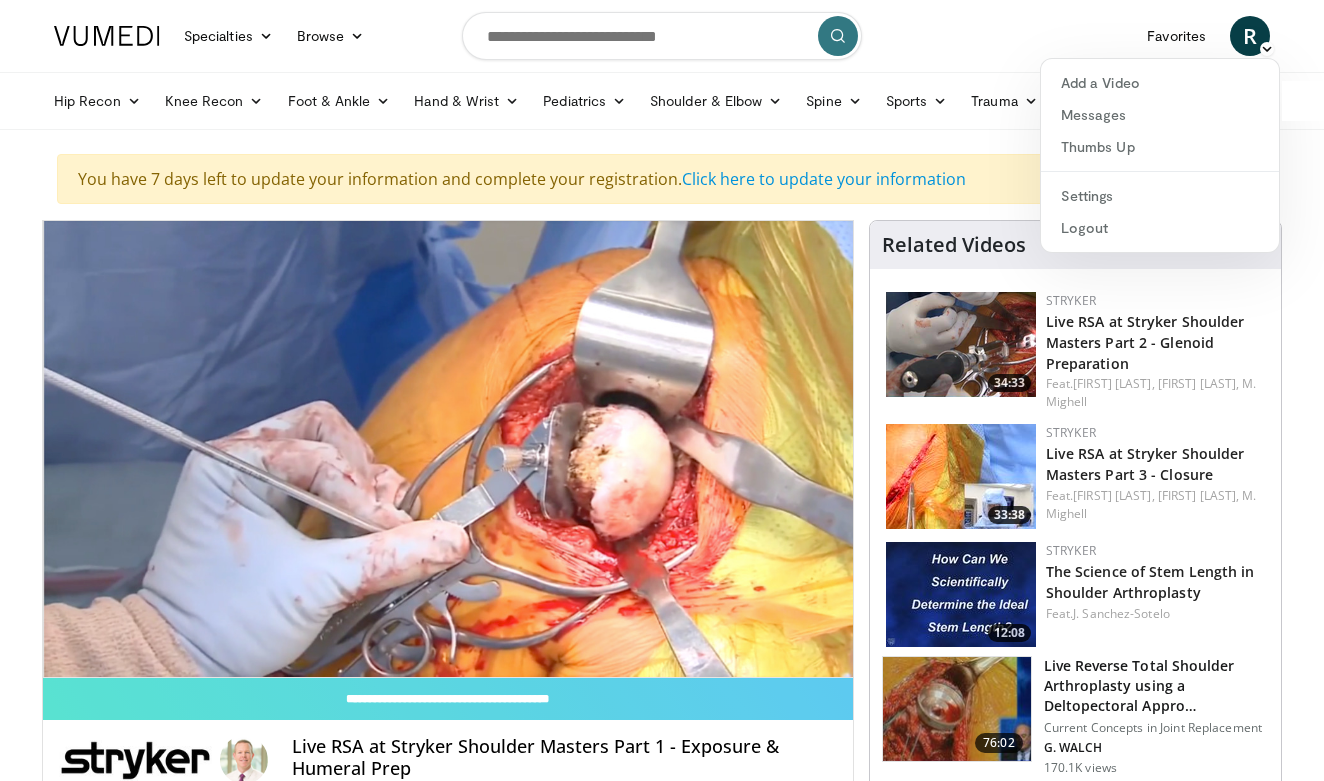 click on "Hip Recon
Hip Arthroplasty
Revision Hip Arthroplasty
Hip Preservation
Knee Recon
Knee Arthroplasty
Revision Knee Arthroplasty
Knee Preservation
Foot & Ankle
Forefoot
Midfoot
Hindfoot
Ankle
Hand & Wrist
Hip" at bounding box center [662, 101] 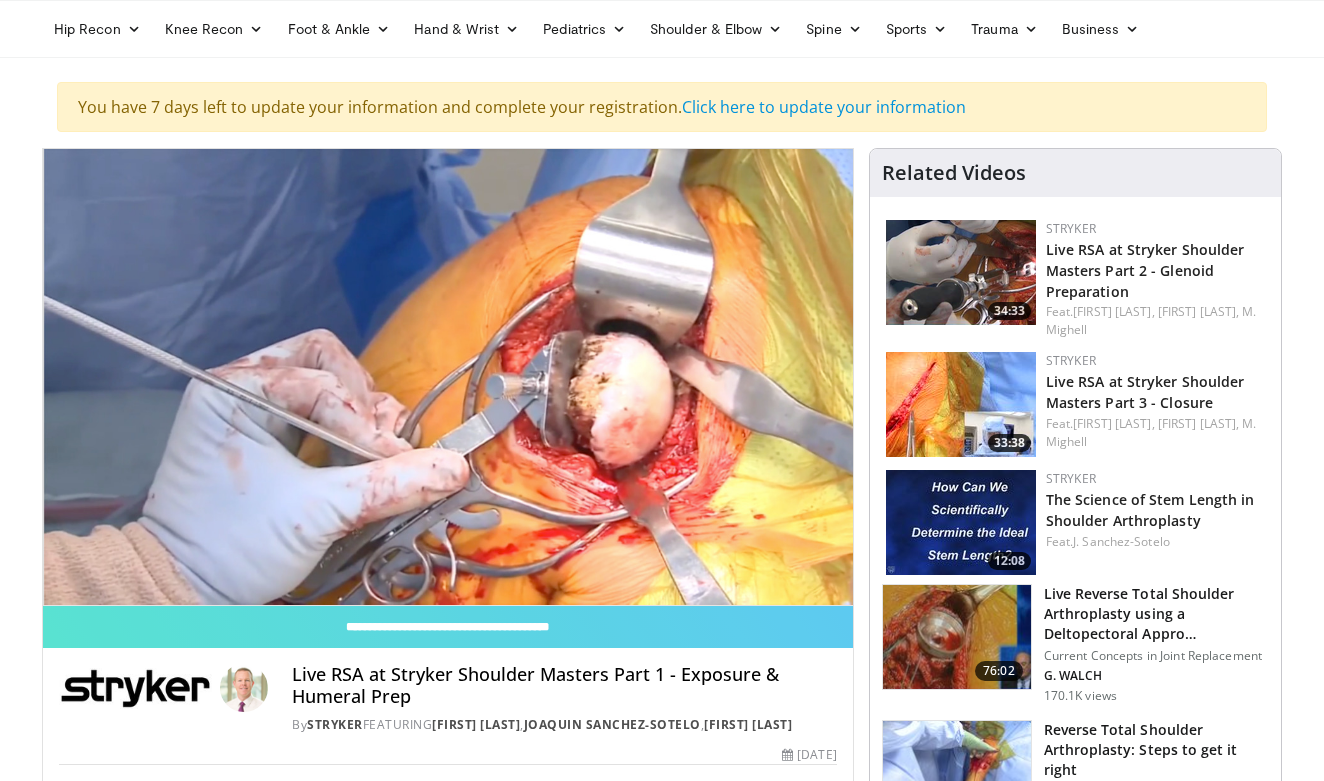 scroll, scrollTop: 73, scrollLeft: 0, axis: vertical 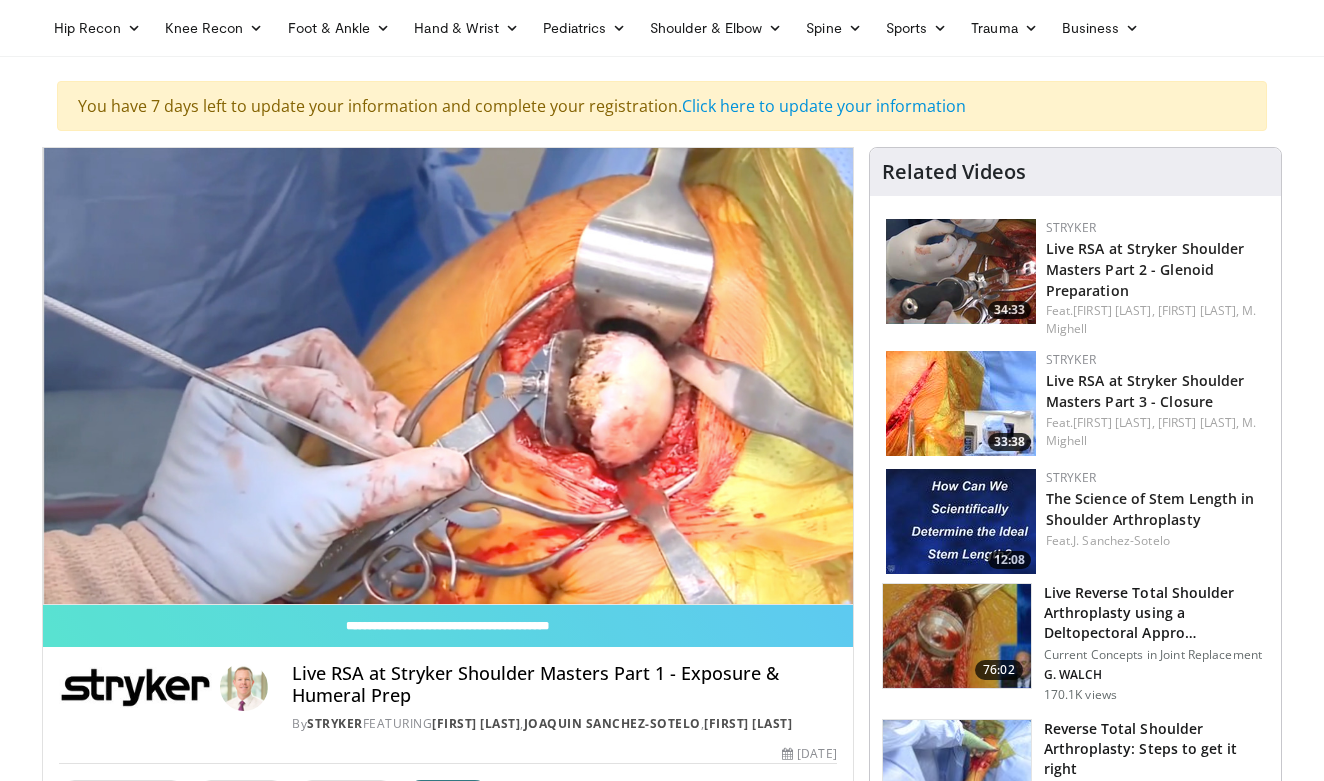 click on "Specialties
Adult & Family Medicine
Allergy, Asthma, Immunology
Anesthesiology
Cardiology
Dental
Dermatology
Endocrinology
Gastroenterology & Hepatology
General Surgery
Hematology & Oncology
Infectious Disease
Nephrology
Neurology
Neurosurgery
Obstetrics & Gynecology
Ophthalmology
Oral Maxillofacial
Orthopaedics
Otolaryngology
Pediatrics
Plastic Surgery
Podiatry
Psychiatry
Pulmonology
Radiation Oncology
Radiology
Rheumatology
Urology" at bounding box center (662, 1495) 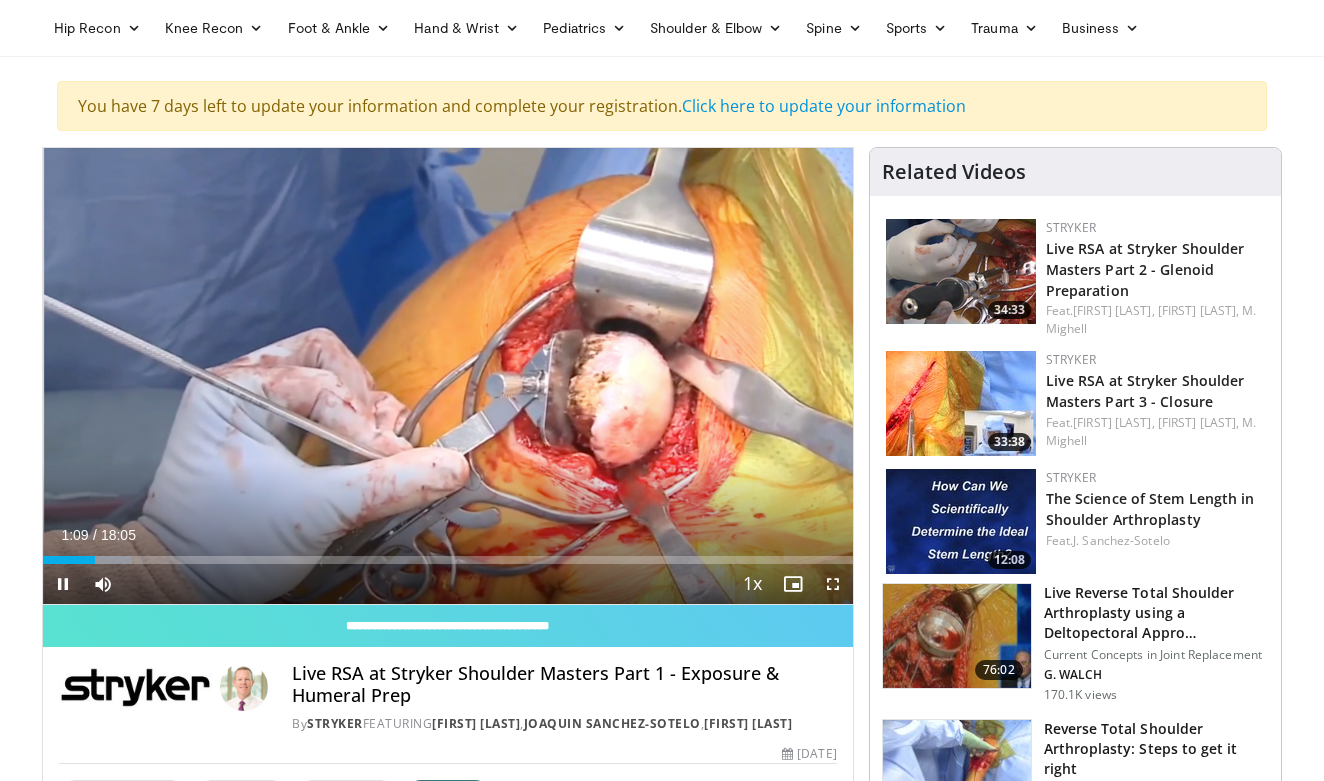 click at bounding box center (833, 584) 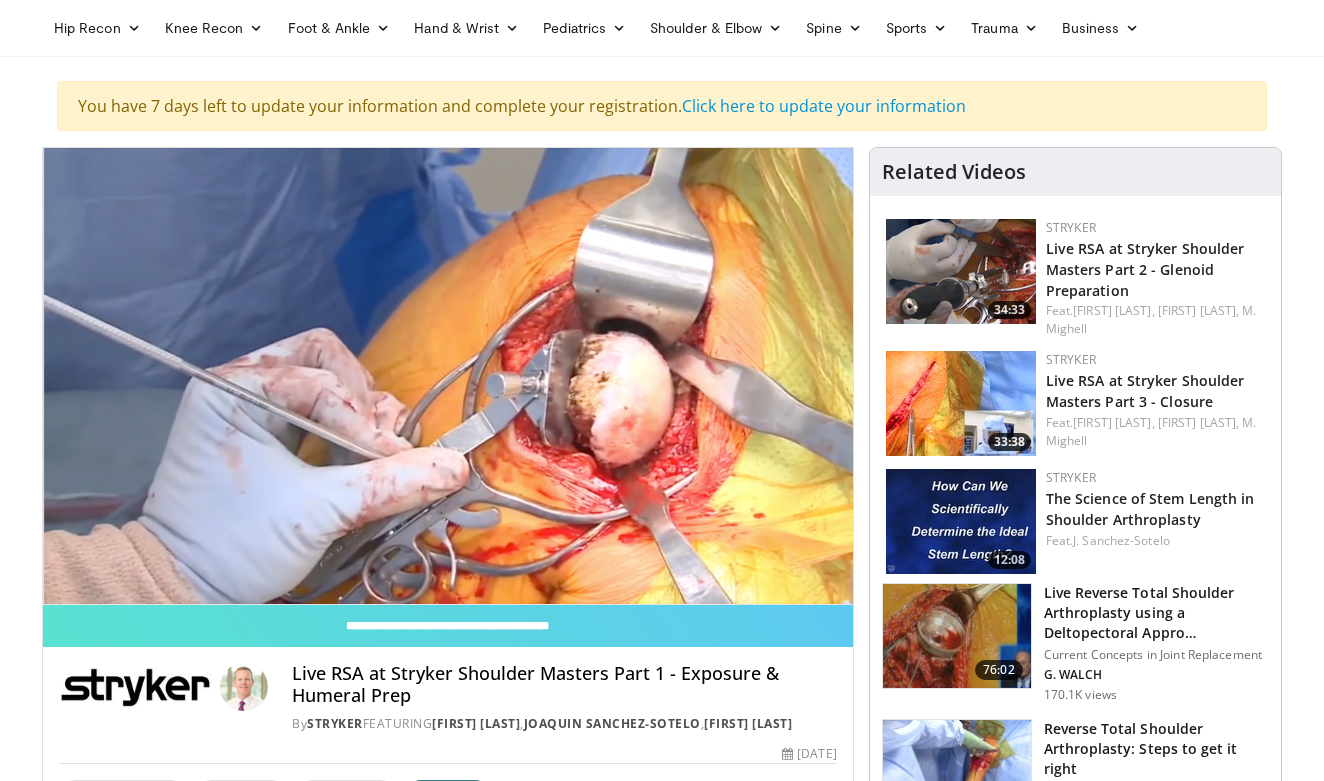 click on "Specialties
Adult & Family Medicine
Allergy, Asthma, Immunology
Anesthesiology
Cardiology
Dental
Dermatology
Endocrinology
Gastroenterology & Hepatology
General Surgery
Hematology & Oncology
Infectious Disease
Nephrology
Neurology
Neurosurgery
Obstetrics & Gynecology
Ophthalmology
Oral Maxillofacial
Orthopaedics
Otolaryngology
Pediatrics
Plastic Surgery
Podiatry
Psychiatry
Pulmonology
Radiation Oncology
Radiology
Rheumatology
Urology" at bounding box center [662, 1495] 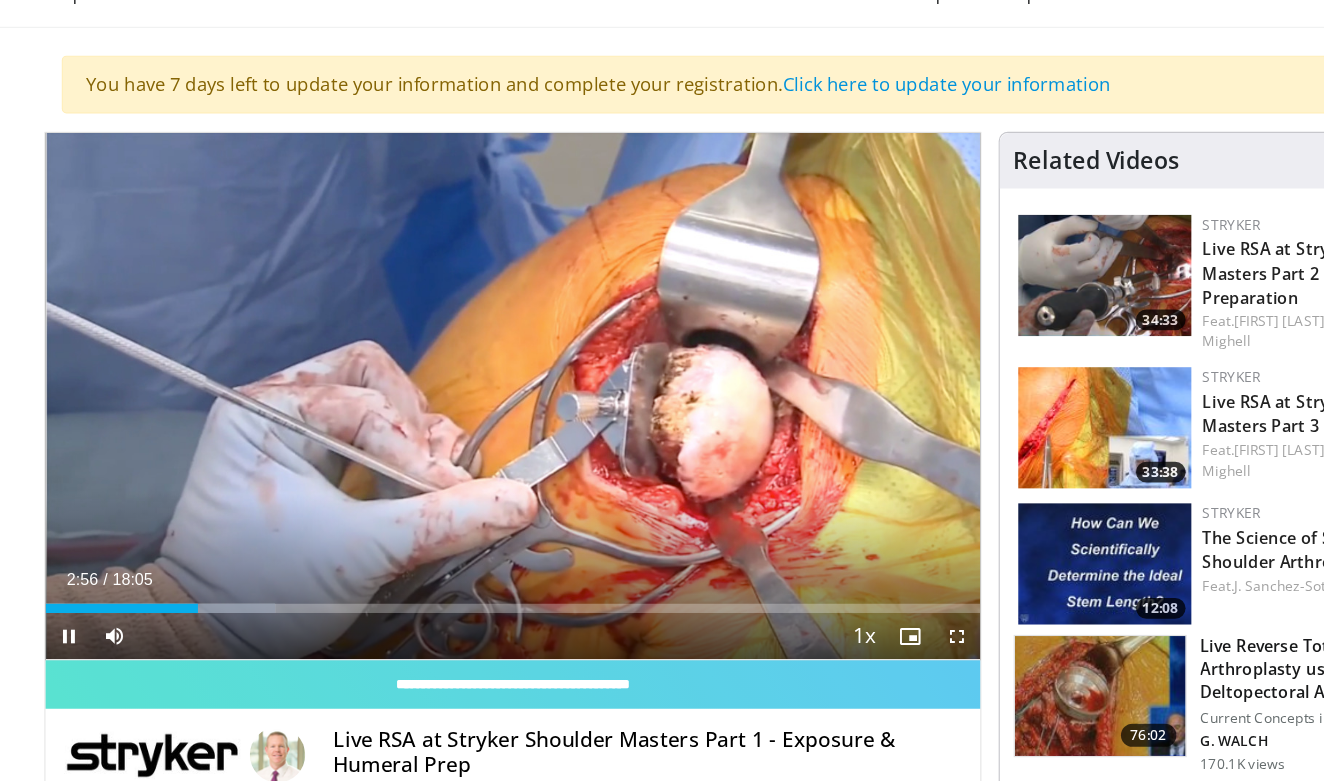 click at bounding box center [833, 584] 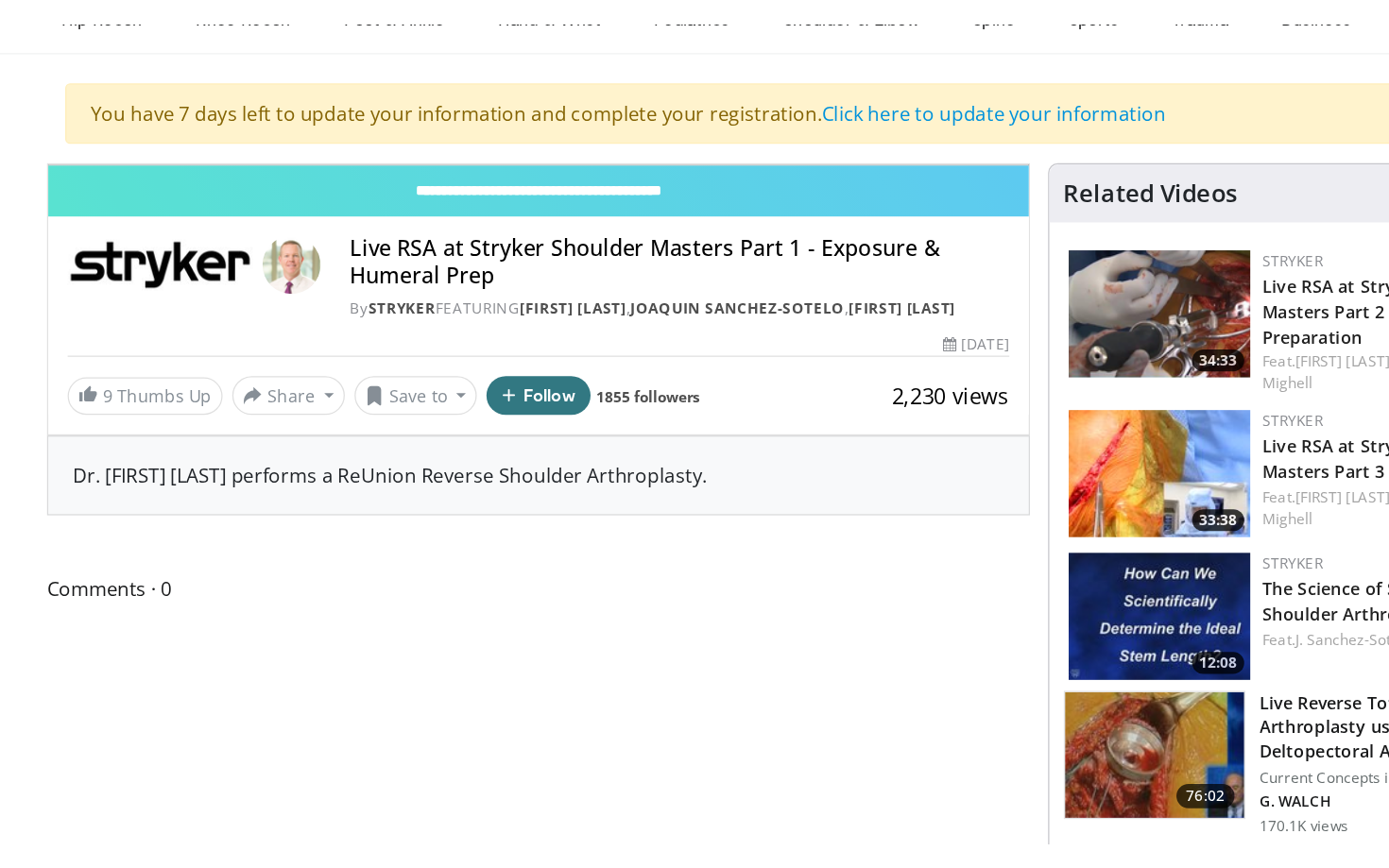 scroll, scrollTop: 115, scrollLeft: 0, axis: vertical 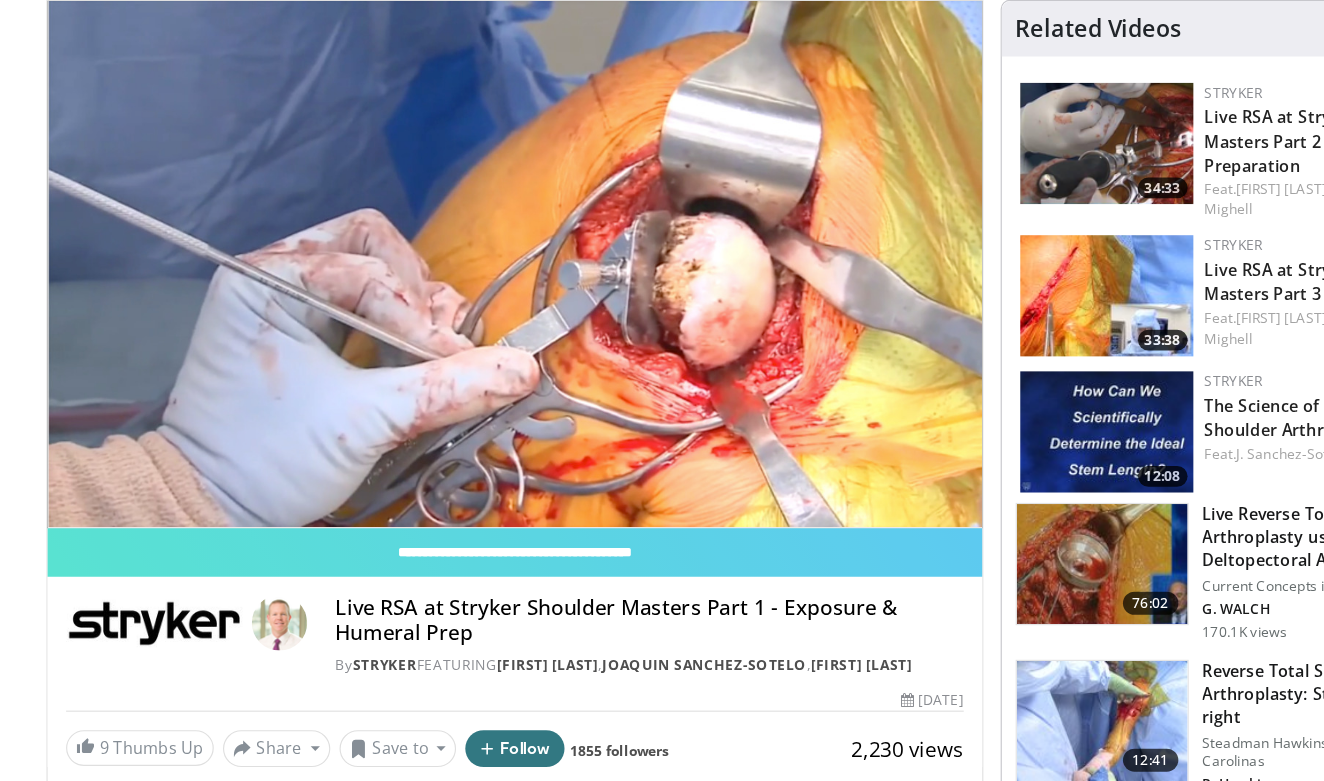 copy on "G
Matthew Willis" 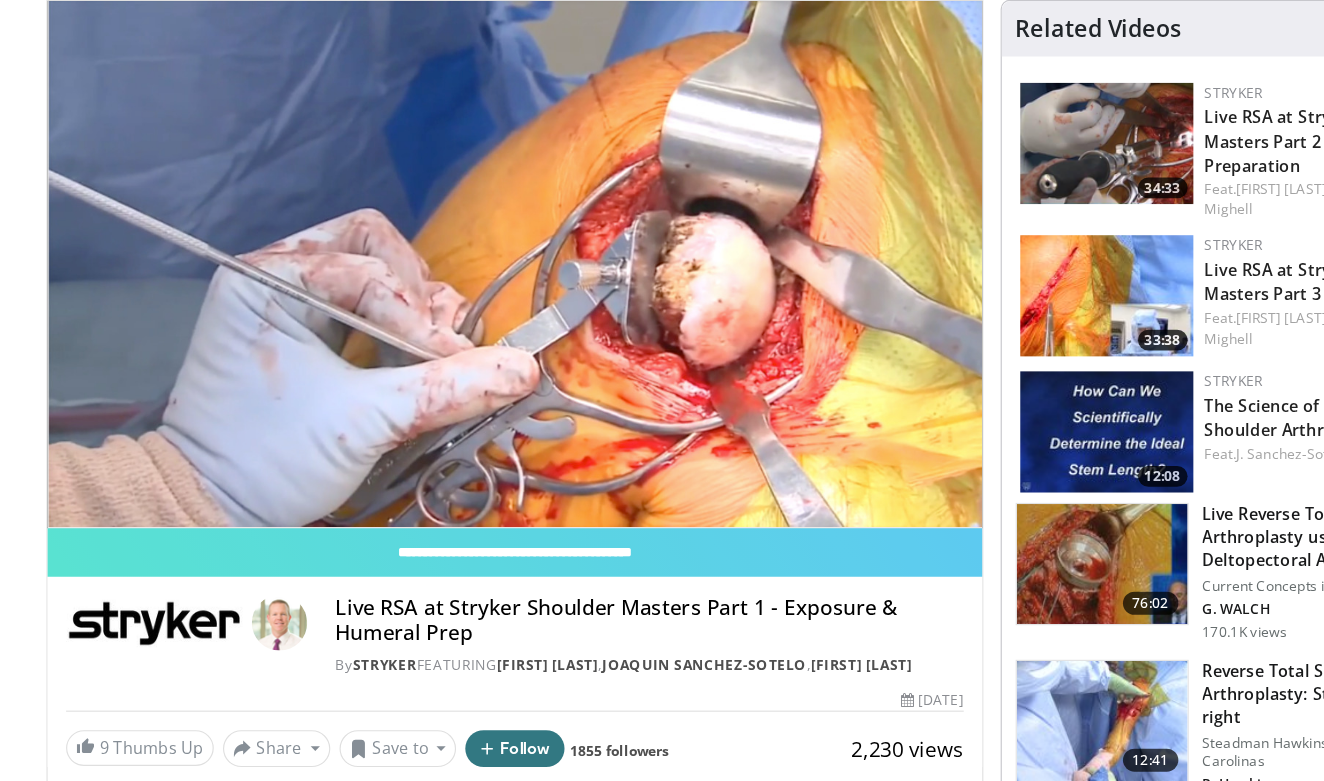 drag, startPoint x: 424, startPoint y: 575, endPoint x: 550, endPoint y: 574, distance: 126.00397 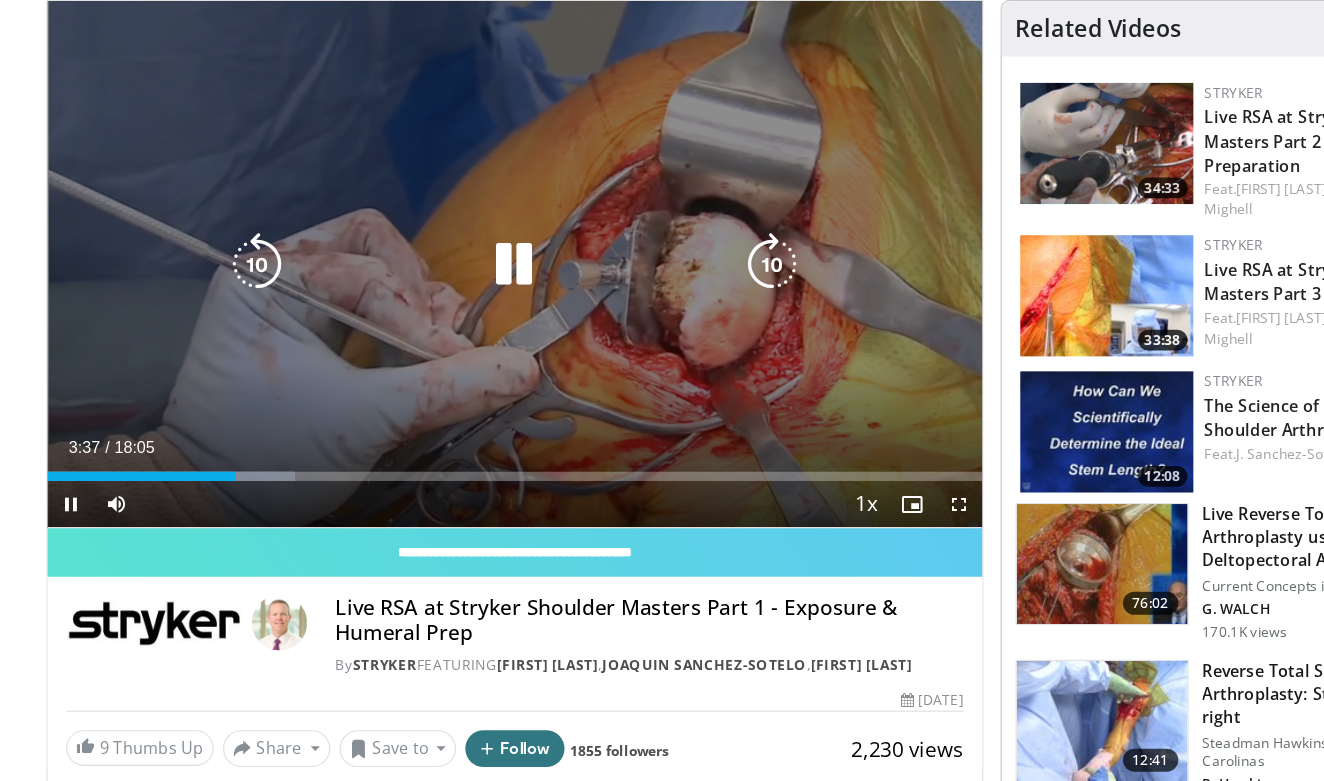 click at bounding box center (448, 333) 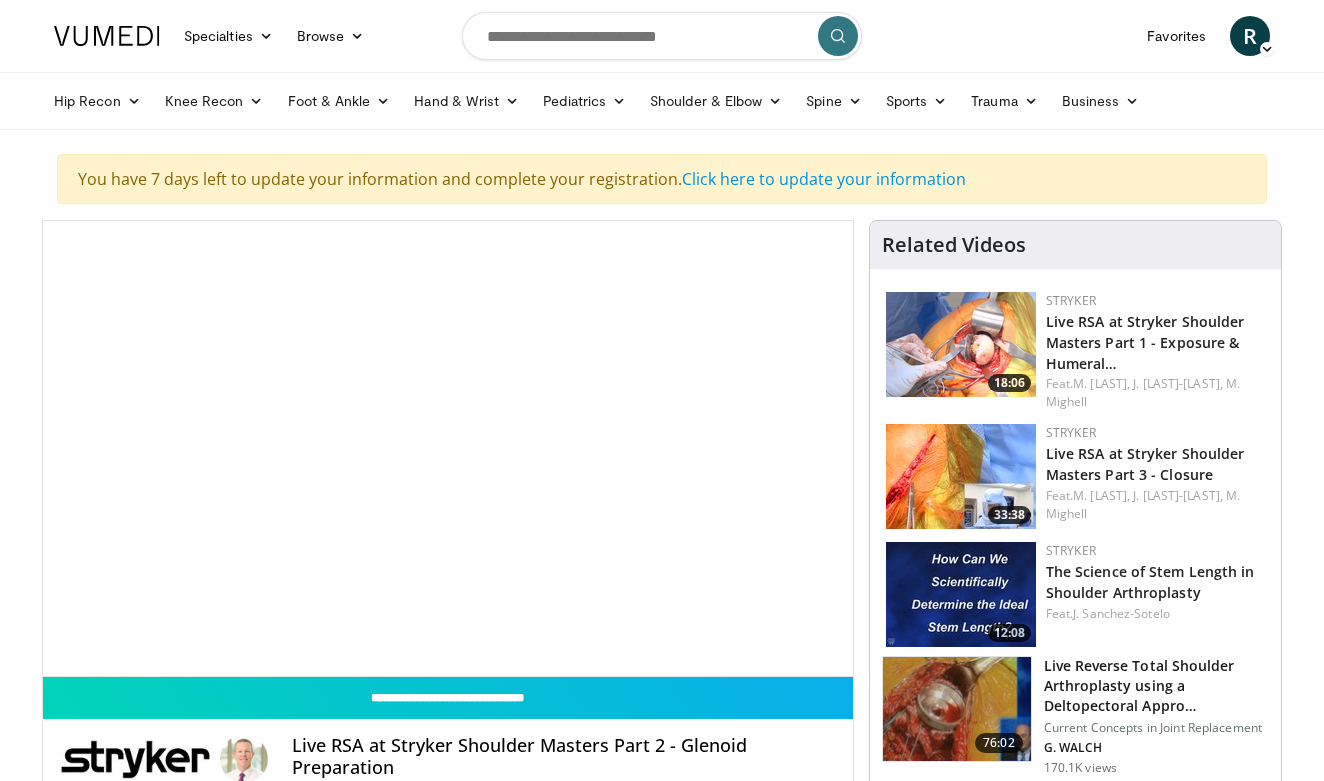 scroll, scrollTop: 0, scrollLeft: 0, axis: both 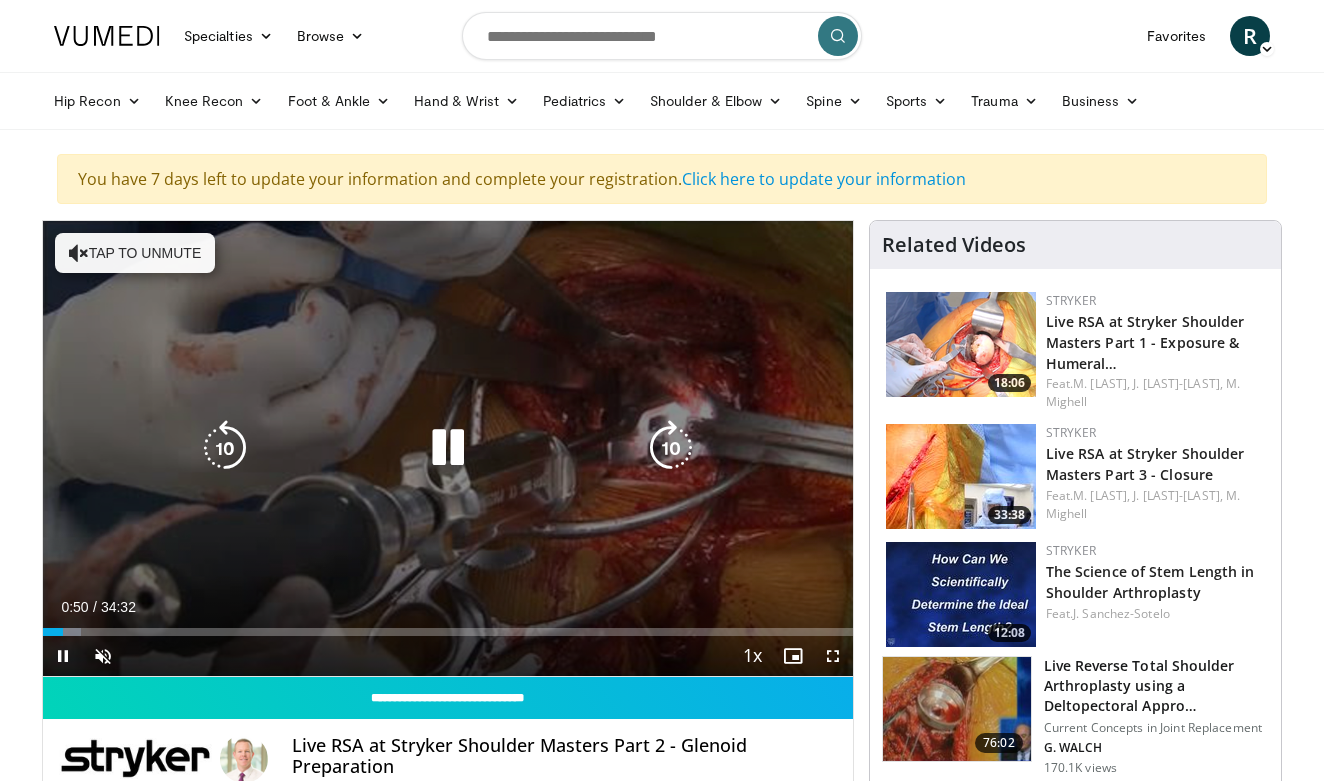 click at bounding box center [448, 448] 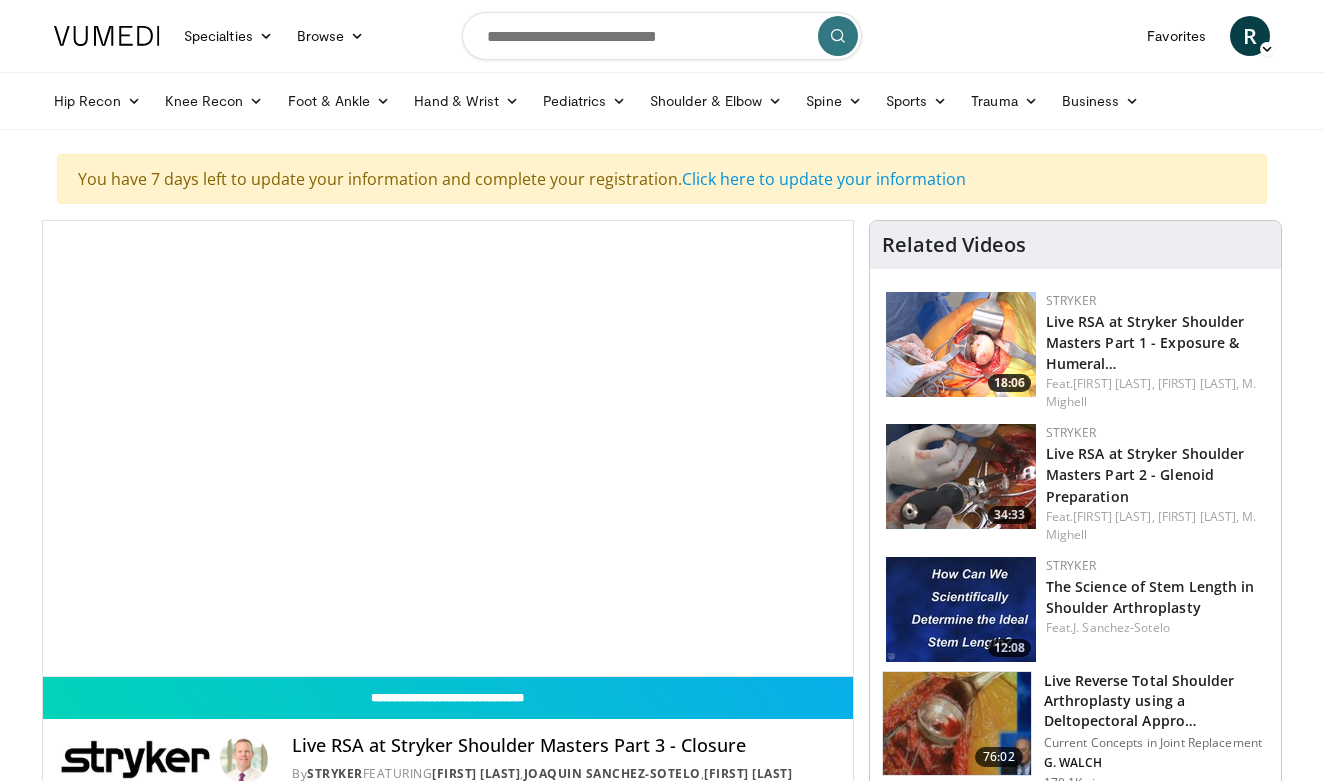scroll, scrollTop: 0, scrollLeft: 0, axis: both 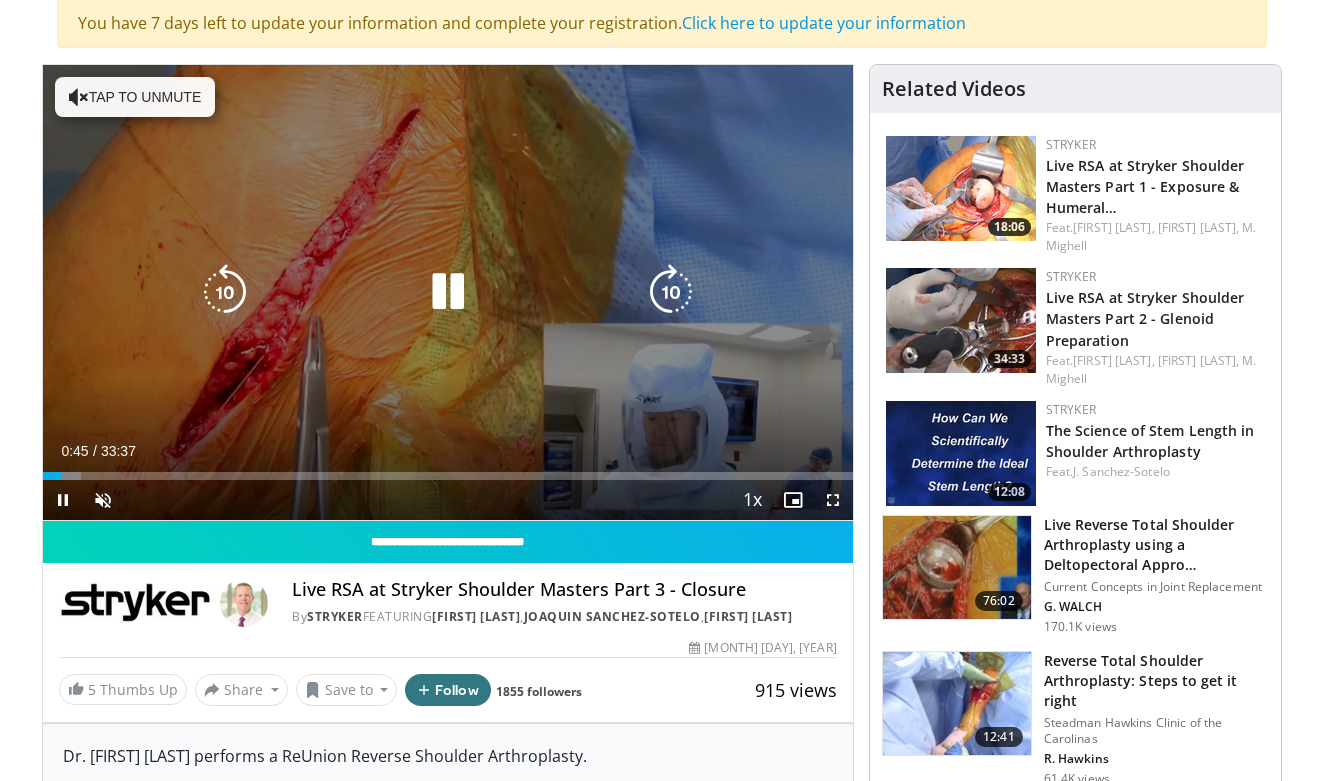 click at bounding box center [448, 292] 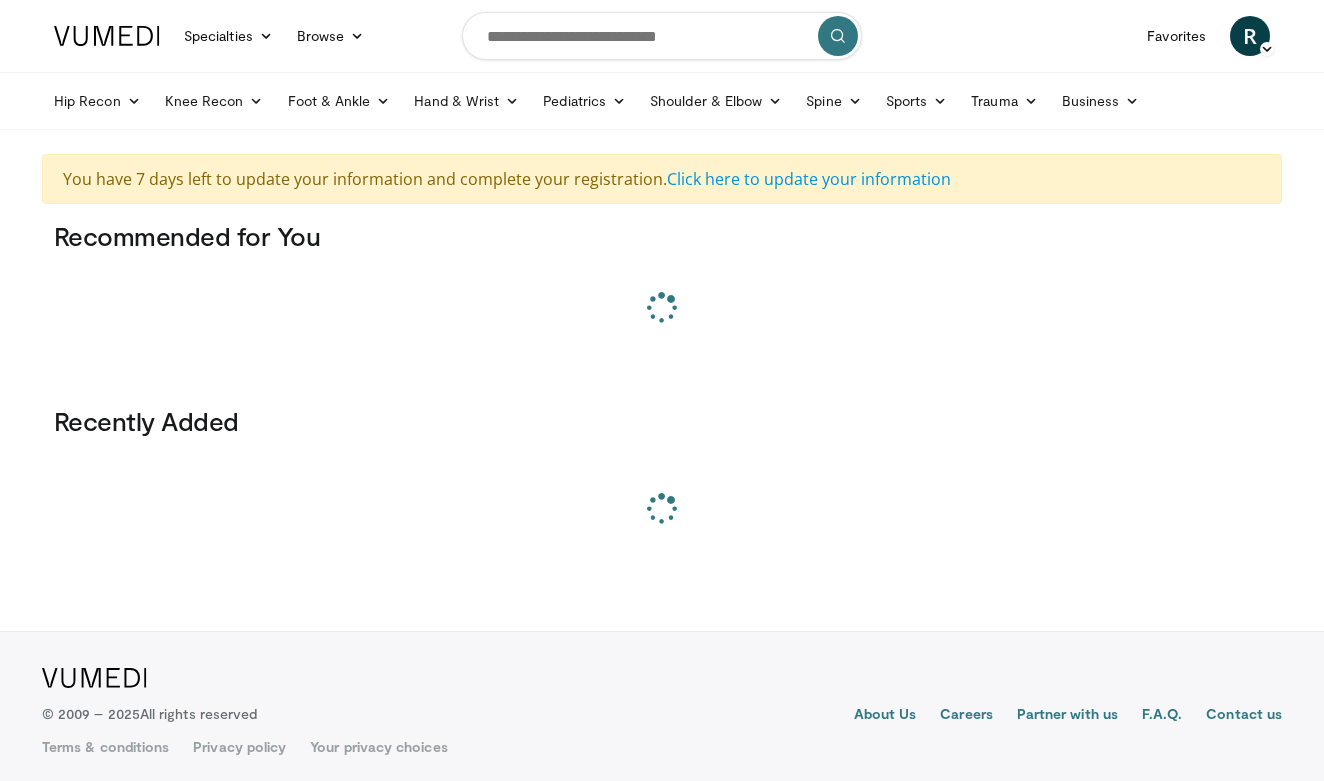 scroll, scrollTop: 0, scrollLeft: 0, axis: both 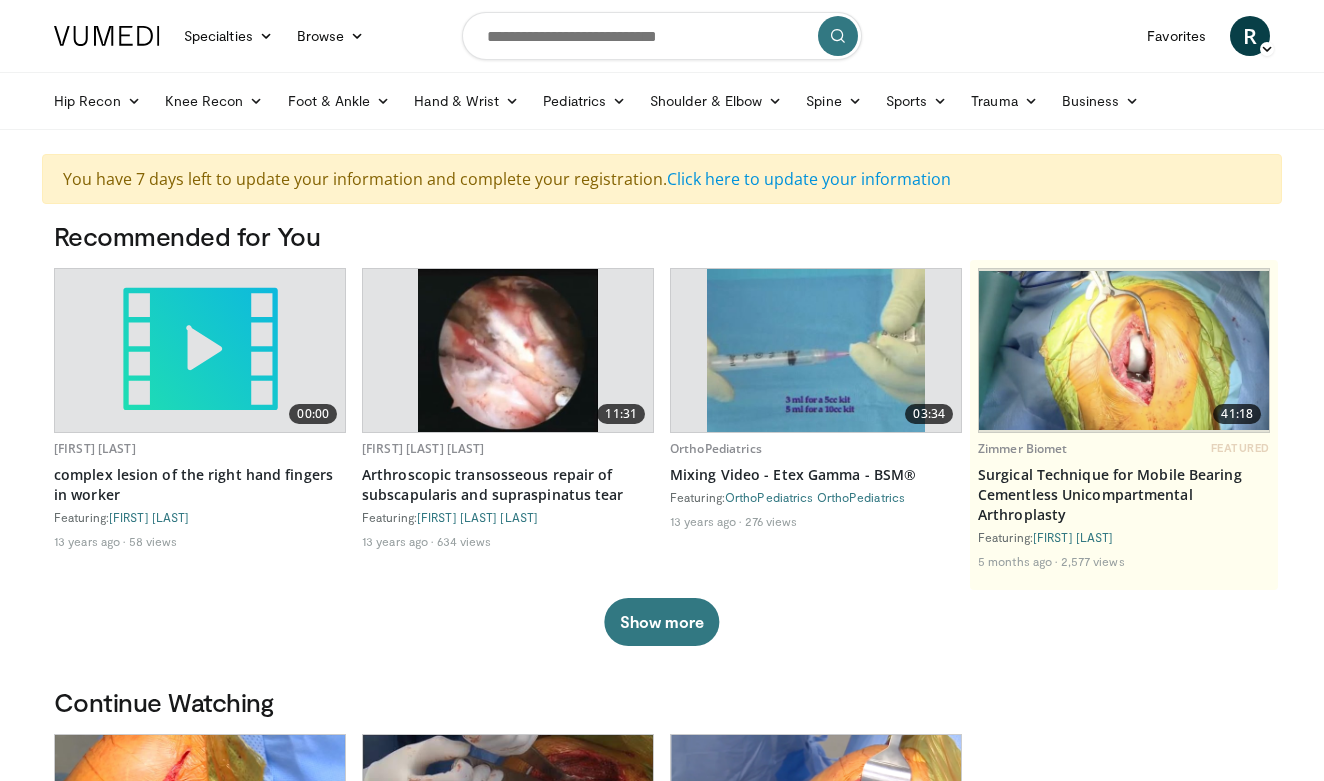 click at bounding box center (107, 36) 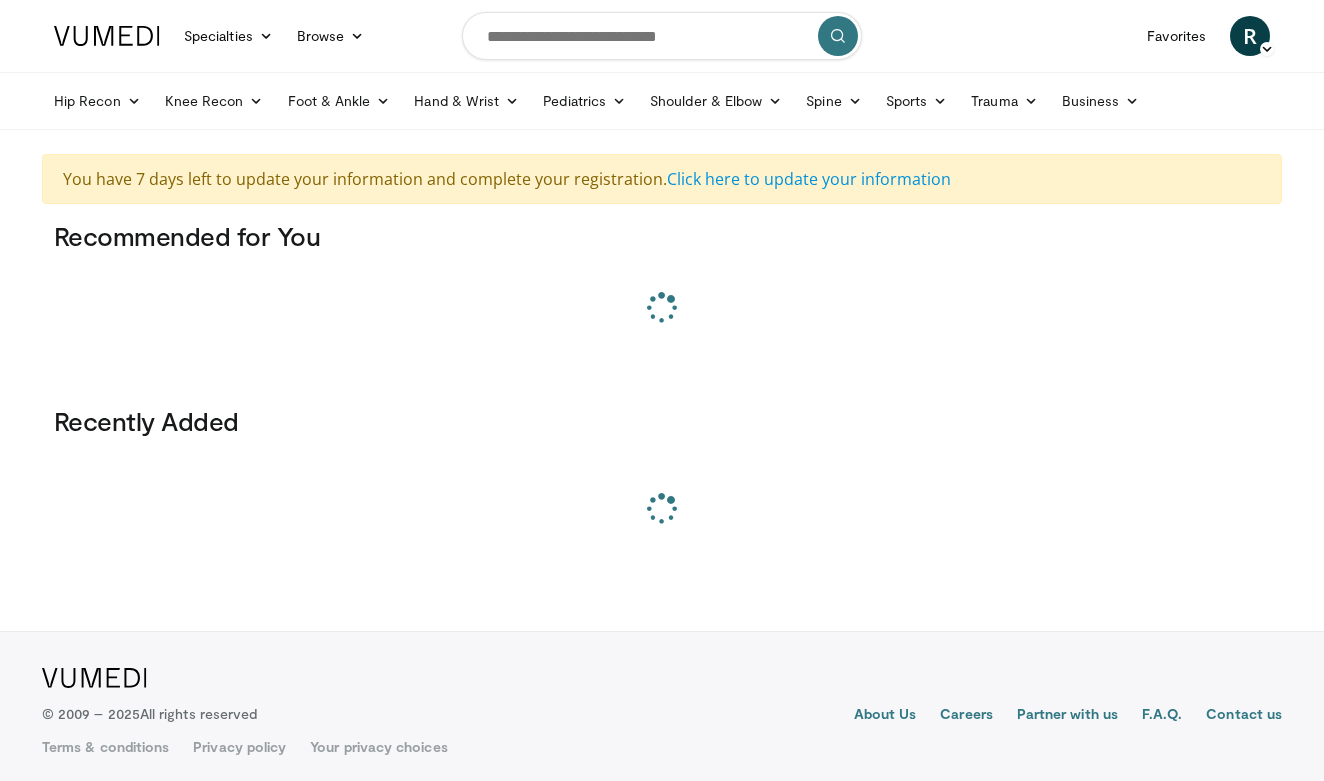 scroll, scrollTop: 0, scrollLeft: 0, axis: both 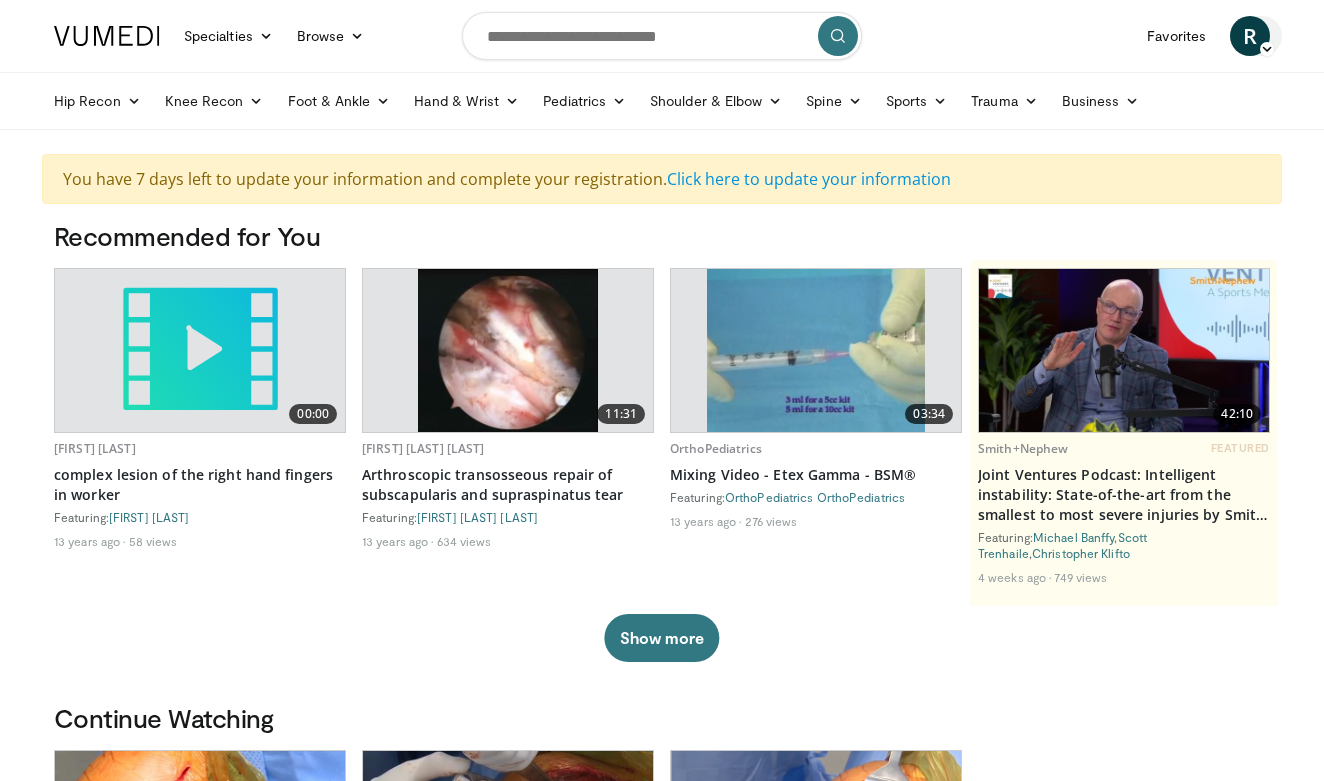 click on "R" at bounding box center [1250, 36] 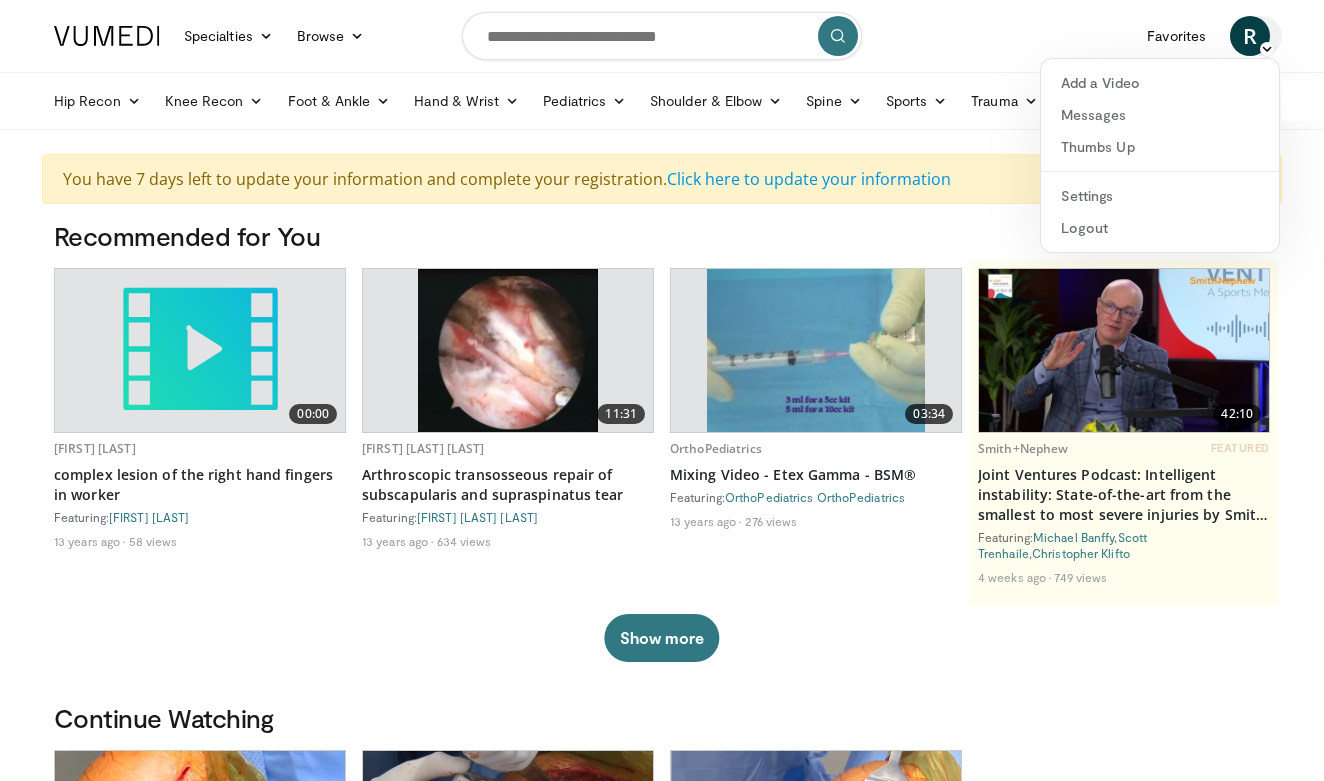 click on "R" at bounding box center (1250, 36) 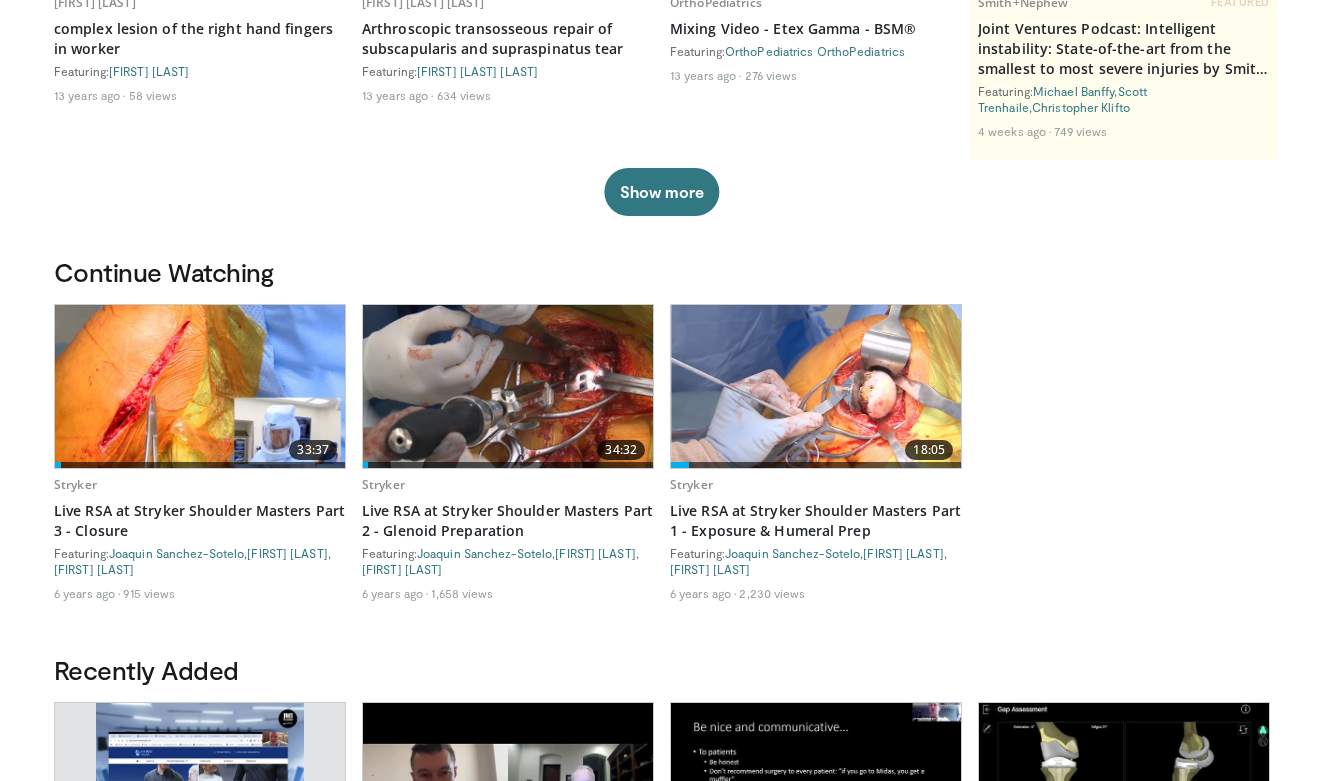 scroll, scrollTop: 69, scrollLeft: 0, axis: vertical 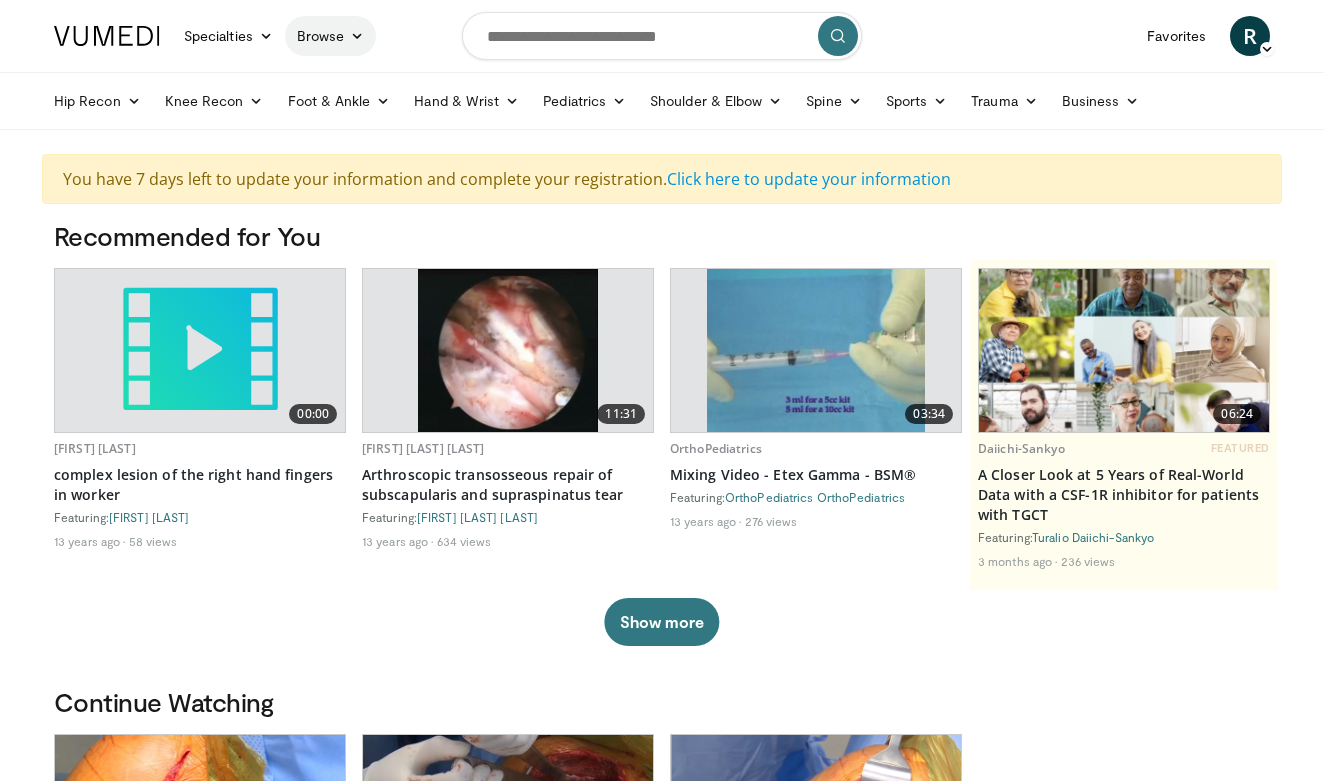 click on "Browse" at bounding box center [331, 36] 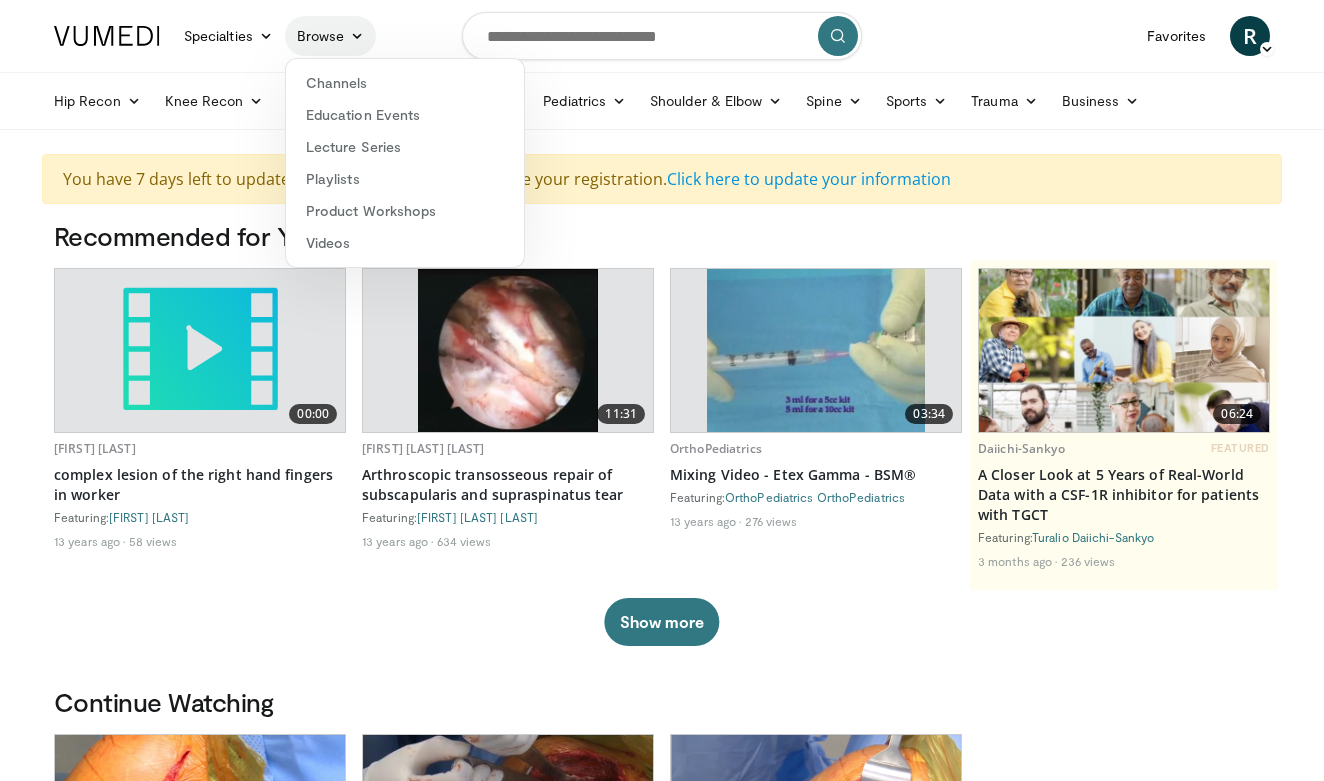click on "Browse" at bounding box center [331, 36] 